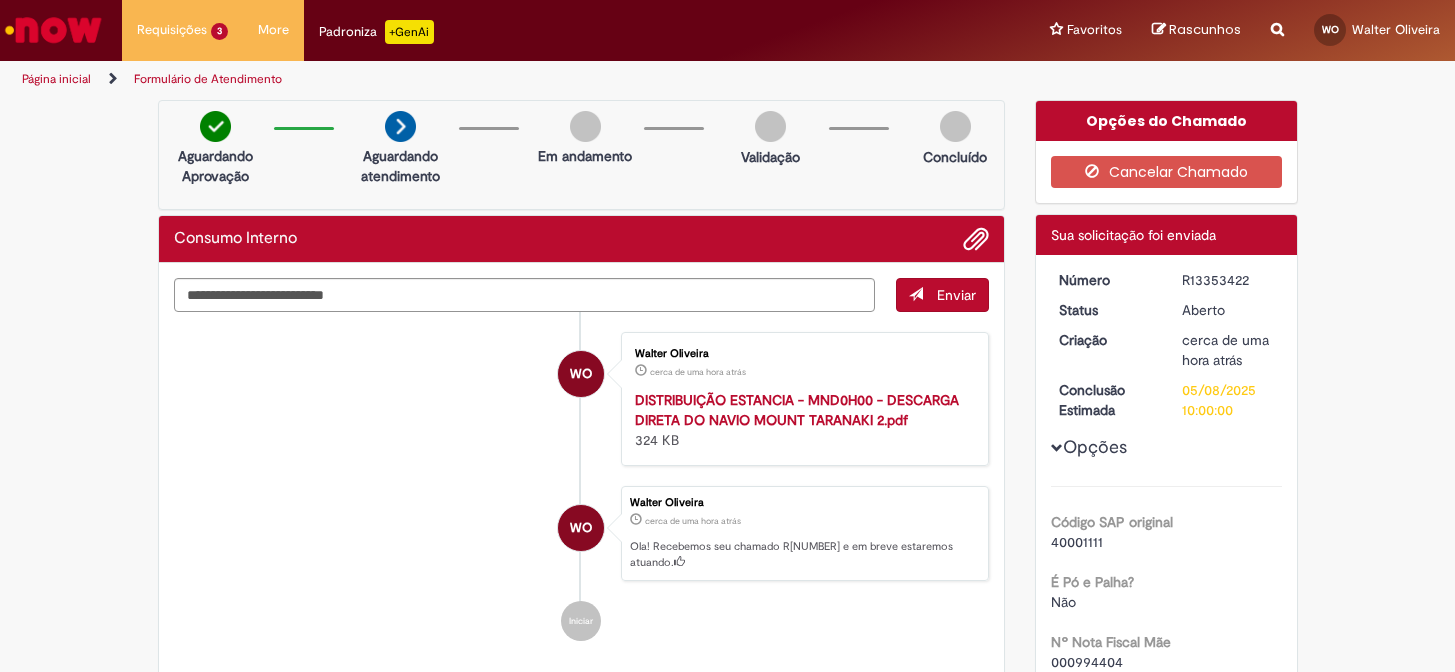scroll, scrollTop: 0, scrollLeft: 0, axis: both 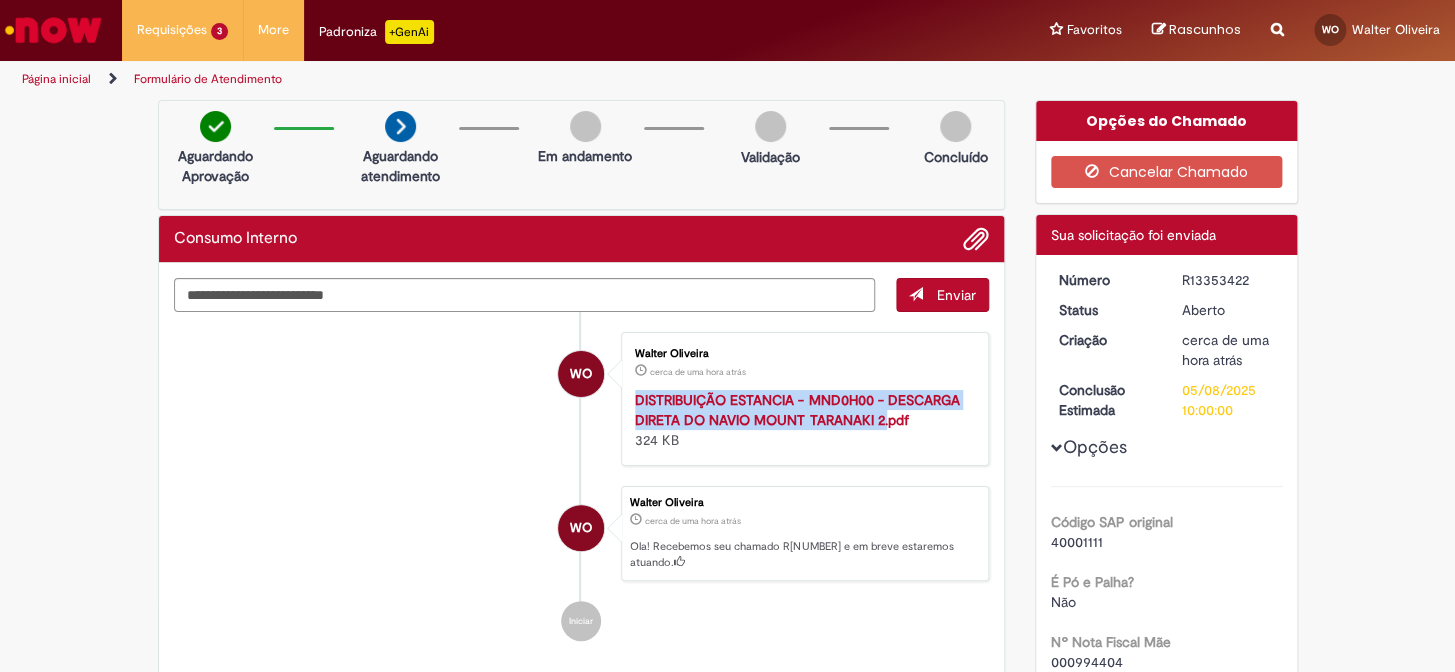 drag, startPoint x: 621, startPoint y: 393, endPoint x: 881, endPoint y: 421, distance: 261.50336 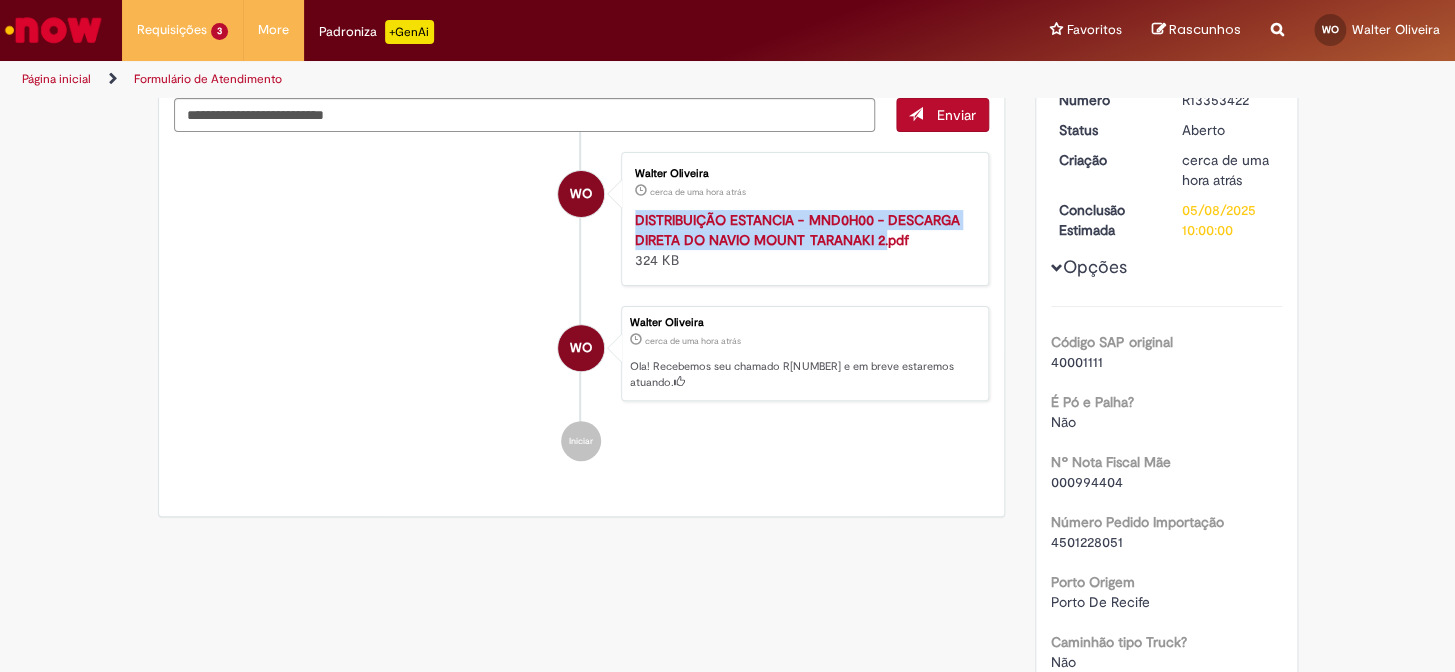 scroll, scrollTop: 181, scrollLeft: 0, axis: vertical 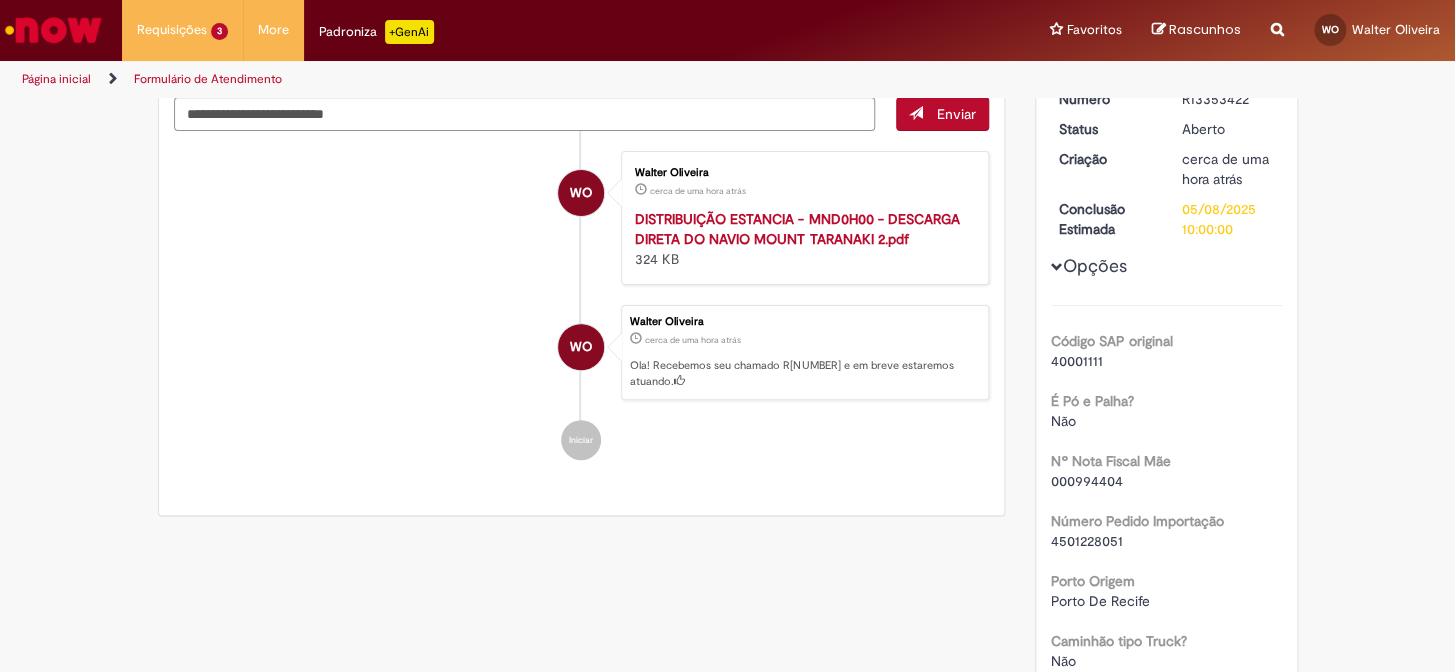 click on "000994404" at bounding box center (1087, 481) 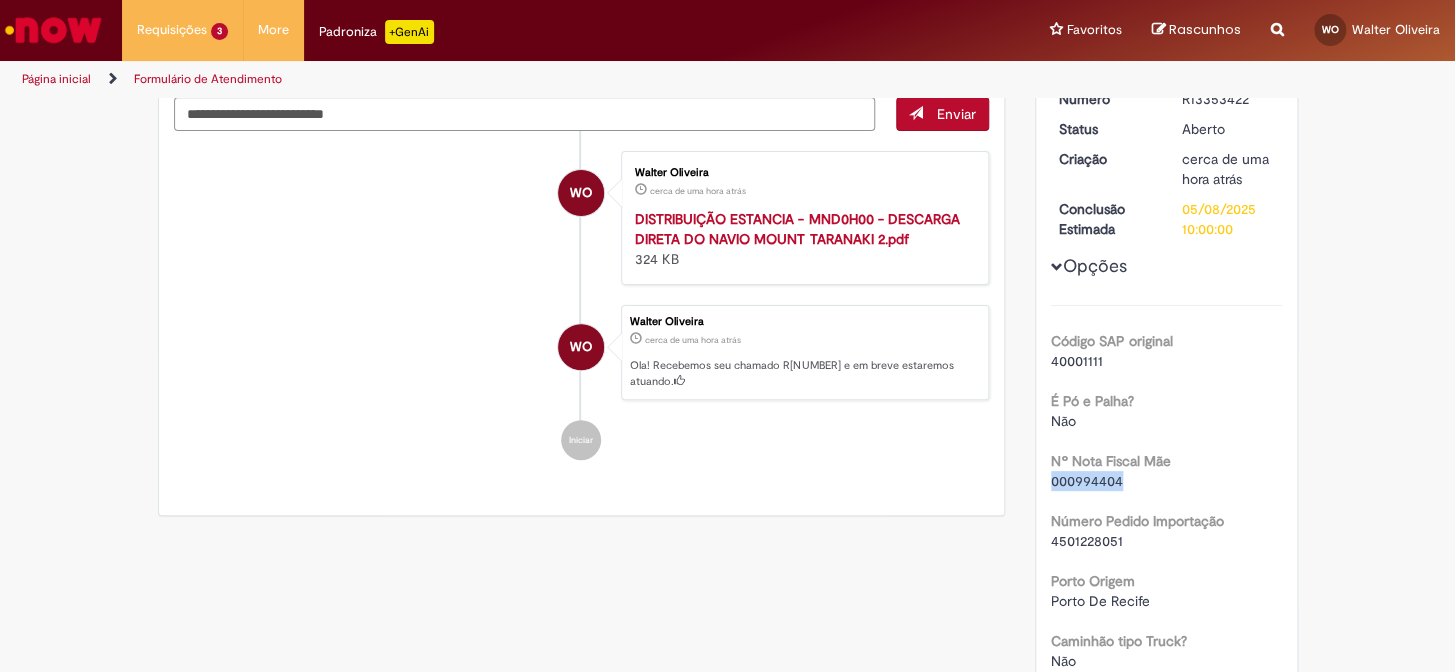 click on "000994404" at bounding box center [1087, 481] 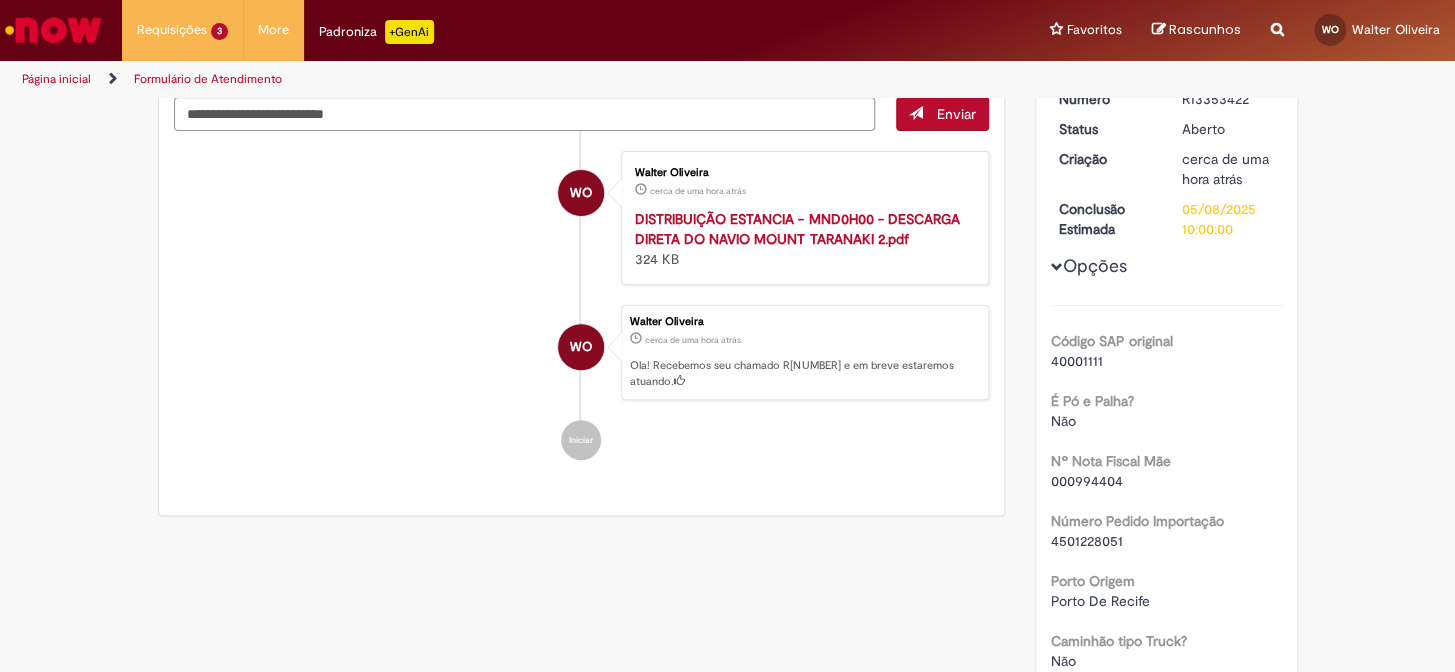 click on "4501228051" at bounding box center [1087, 541] 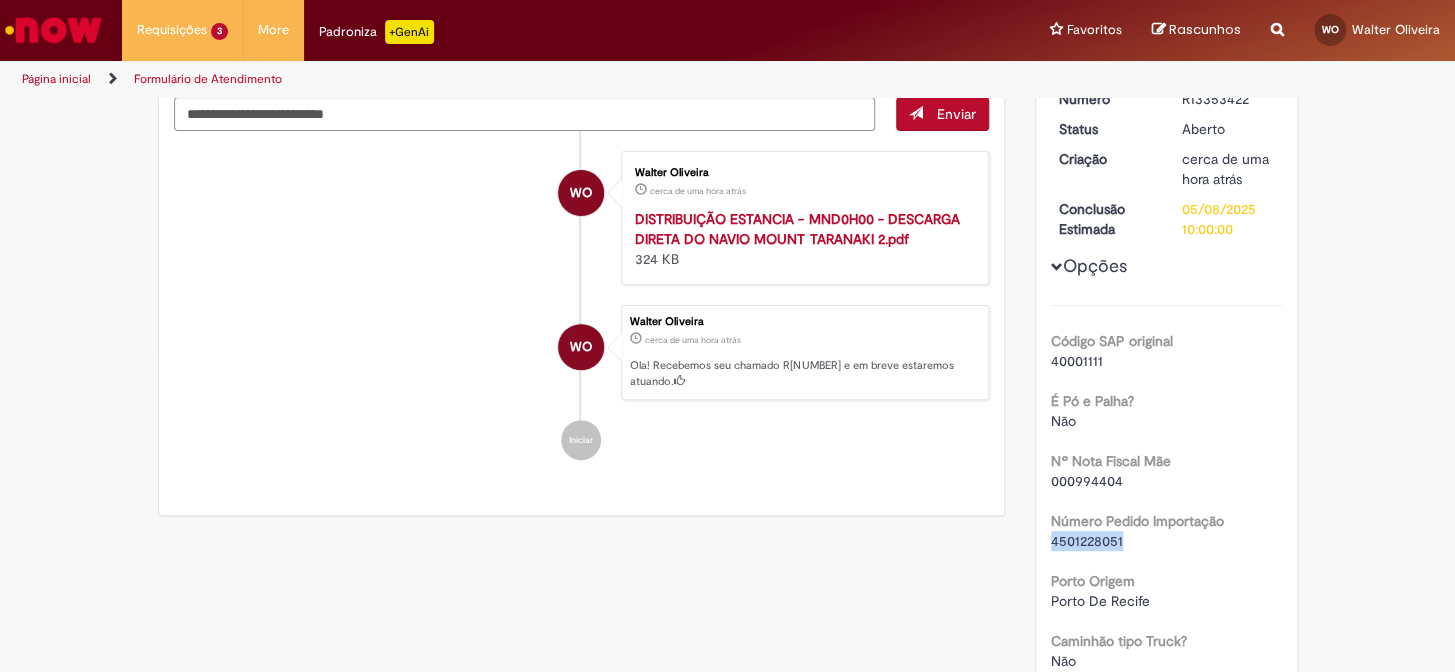 click on "4501228051" at bounding box center [1087, 541] 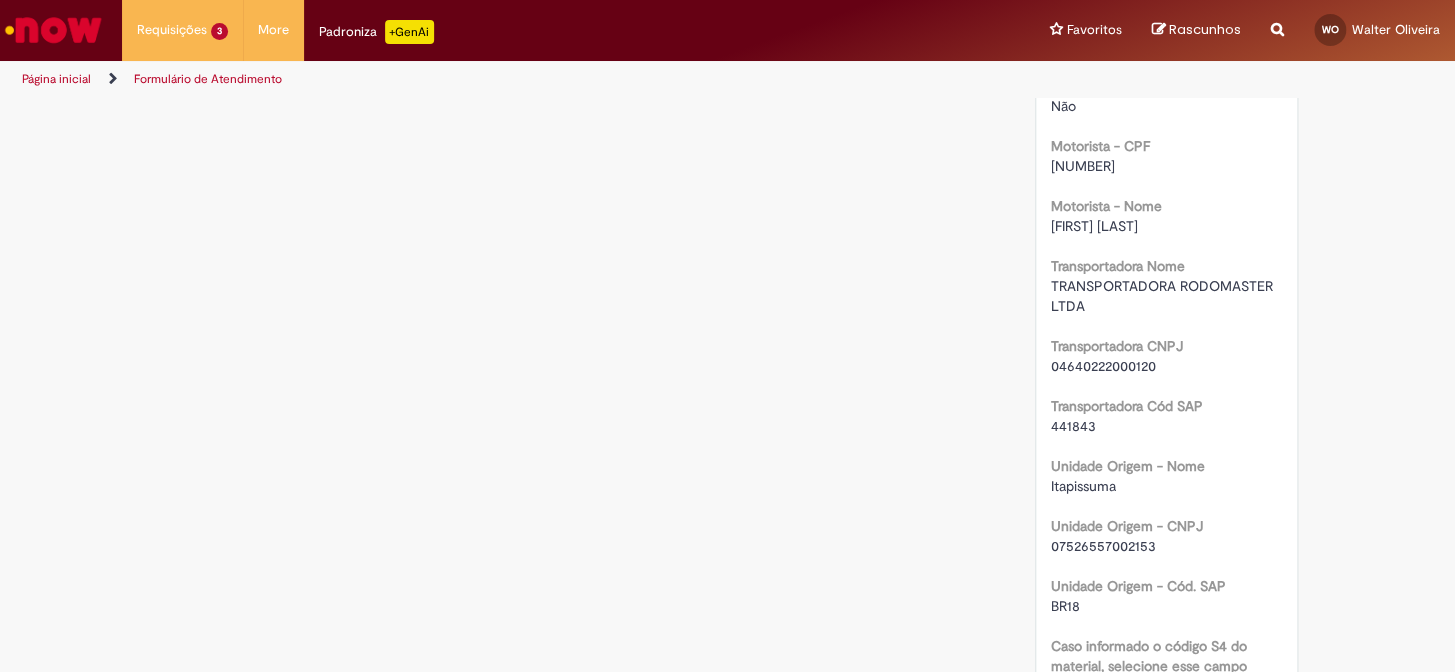 scroll, scrollTop: 1000, scrollLeft: 0, axis: vertical 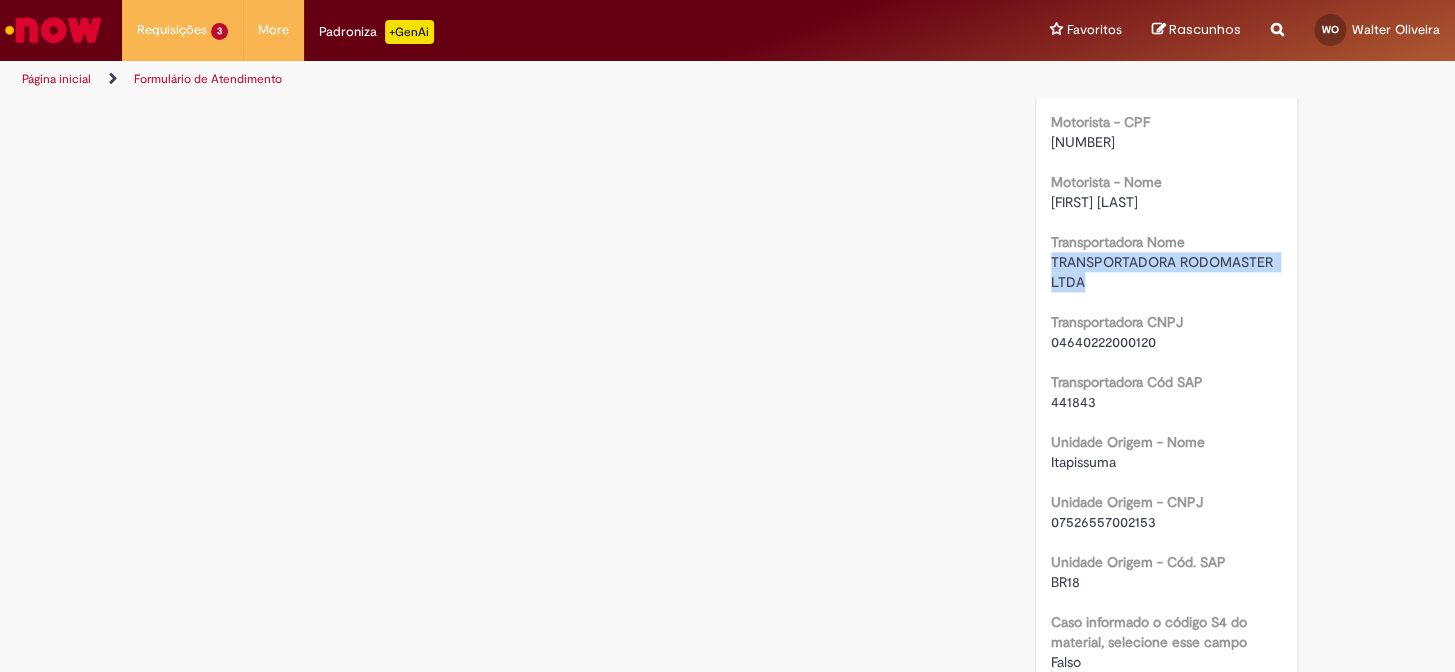 drag, startPoint x: 1083, startPoint y: 287, endPoint x: 1031, endPoint y: 260, distance: 58.59181 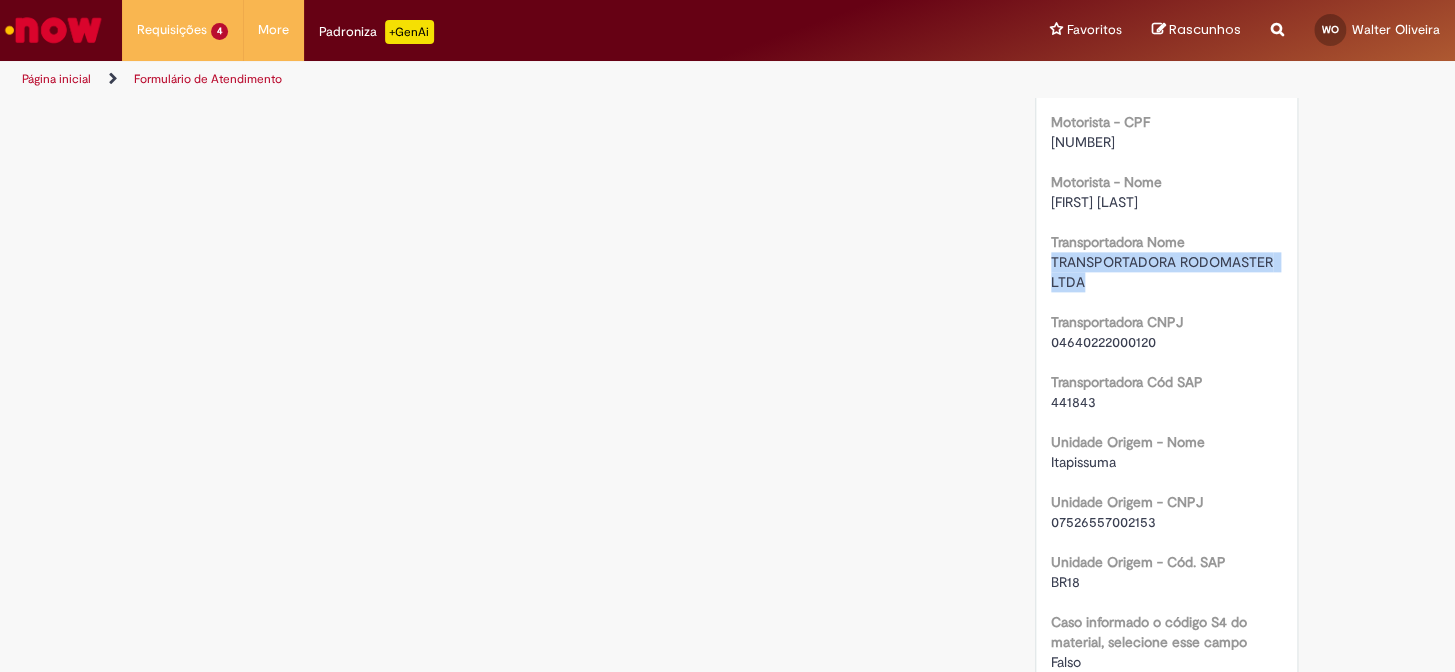 scroll, scrollTop: 980, scrollLeft: 0, axis: vertical 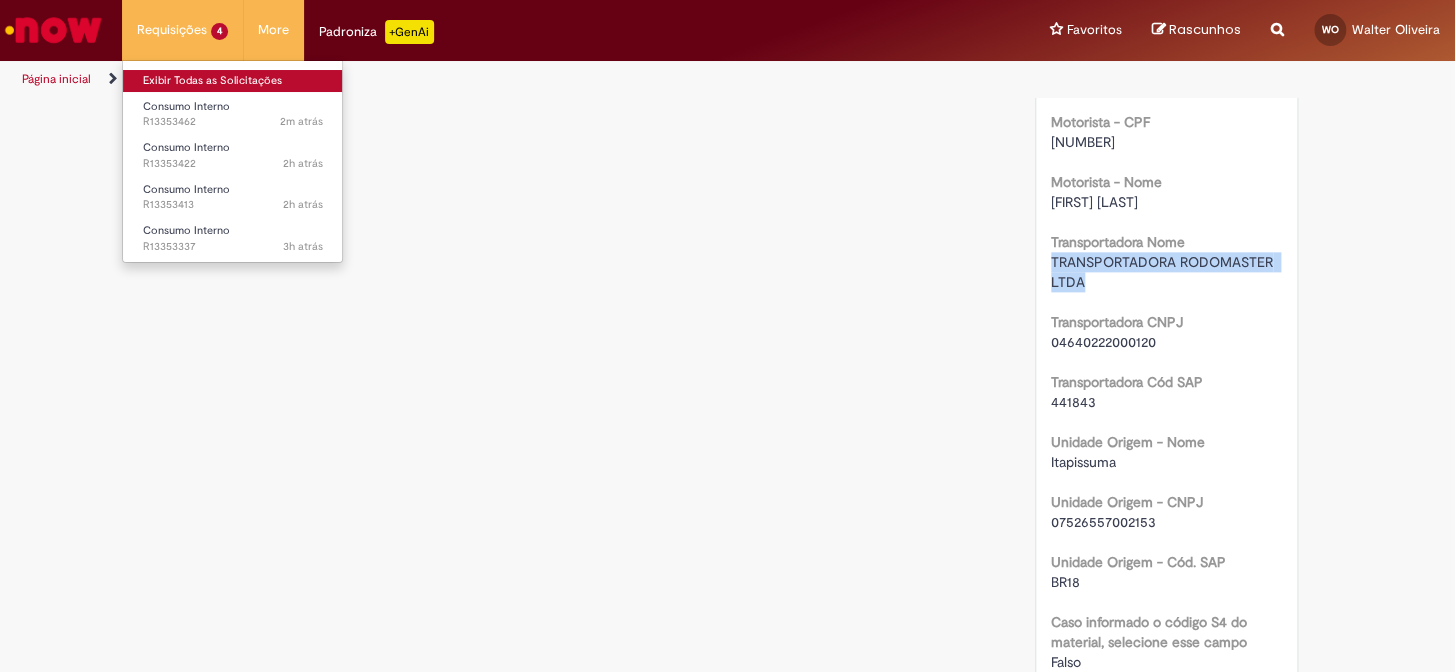 click on "Exibir Todas as Solicitações" at bounding box center (233, 81) 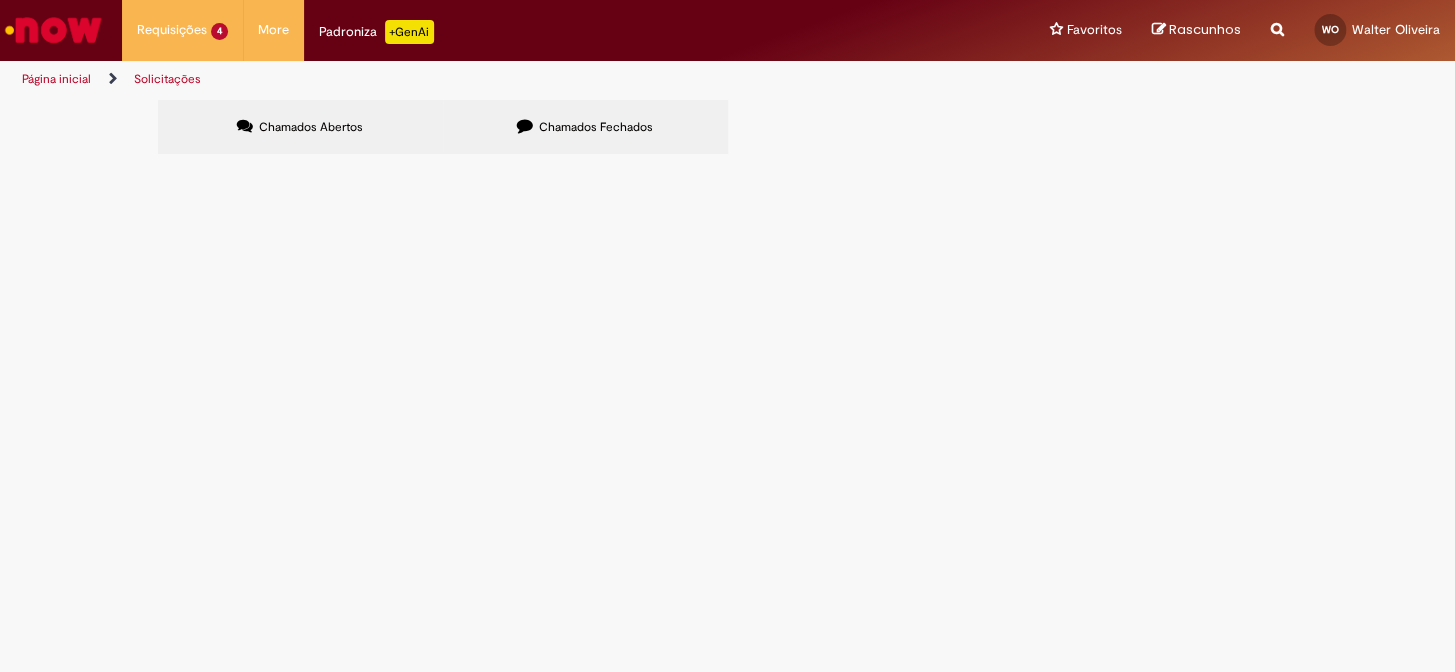 scroll, scrollTop: 0, scrollLeft: 0, axis: both 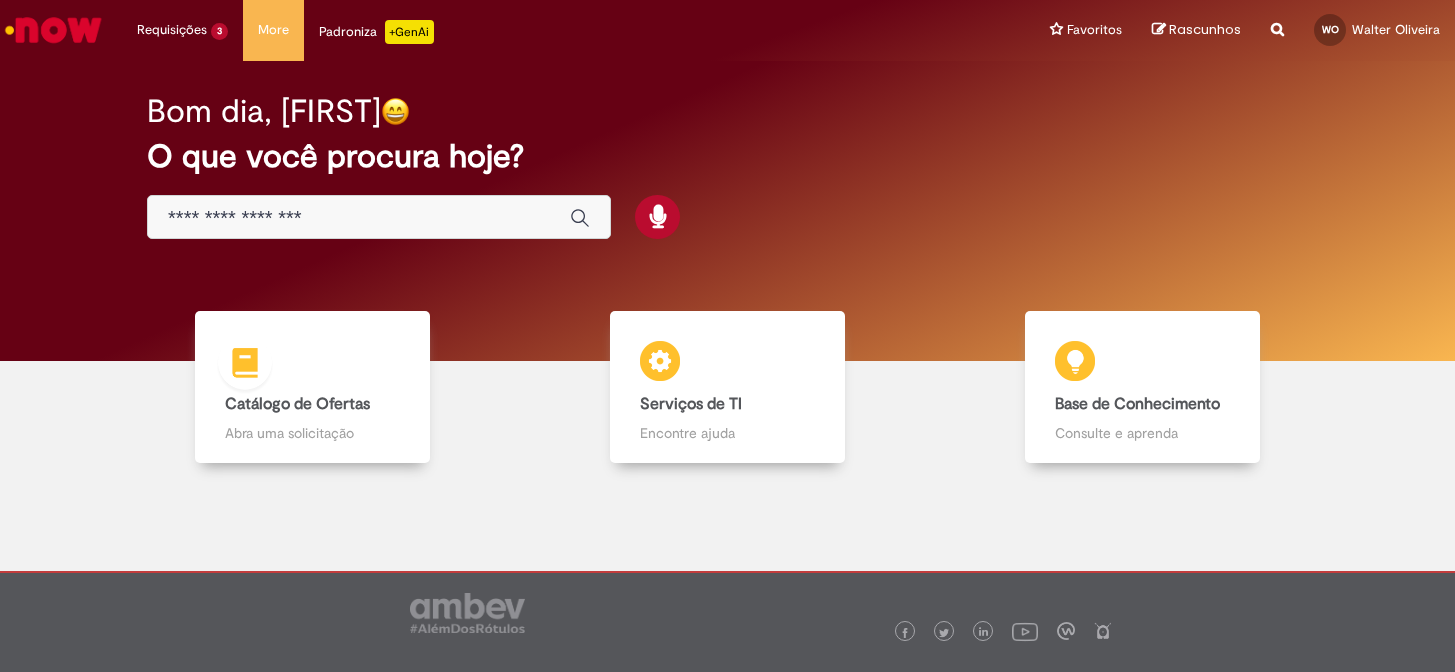 click on "Catálogo de Ofertas
Catálogo de Ofertas
Abra uma solicitação" at bounding box center [312, 387] 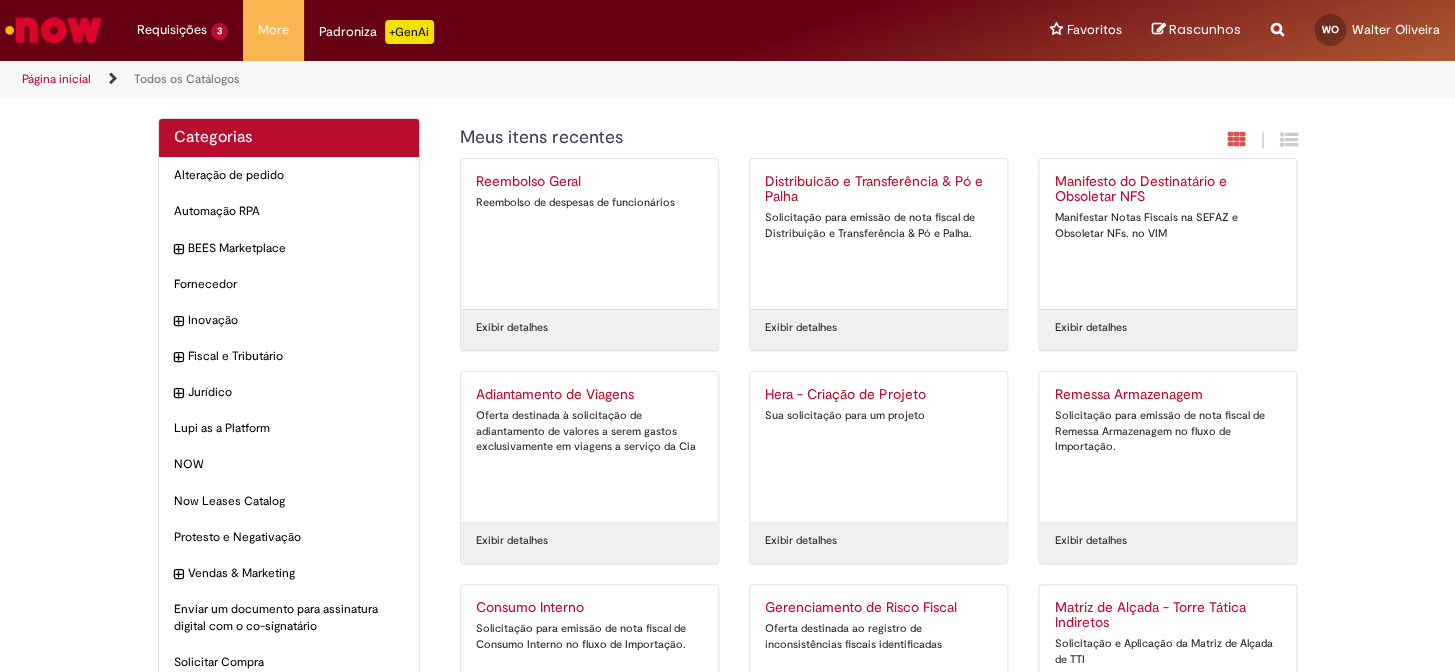 click on "Solicitação para emissão de nota fiscal de Consumo Interno no fluxo de Importação." at bounding box center [589, 636] 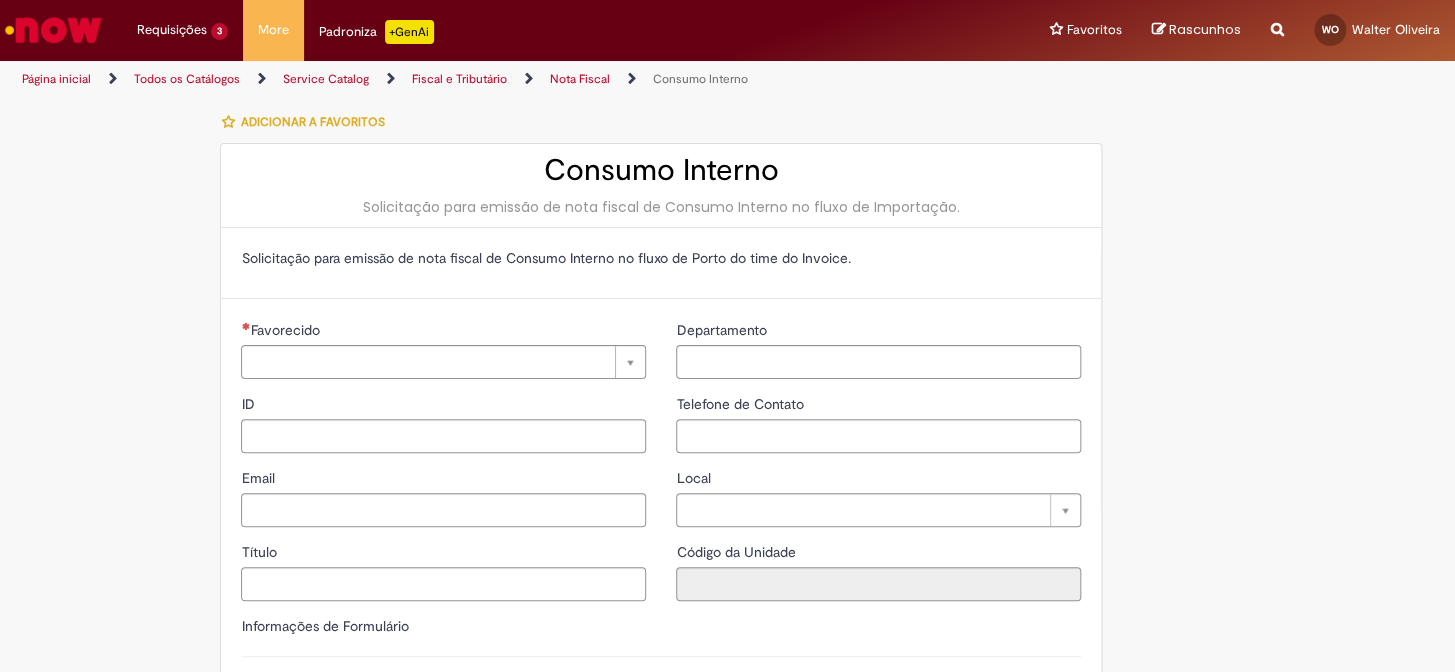 type on "**********" 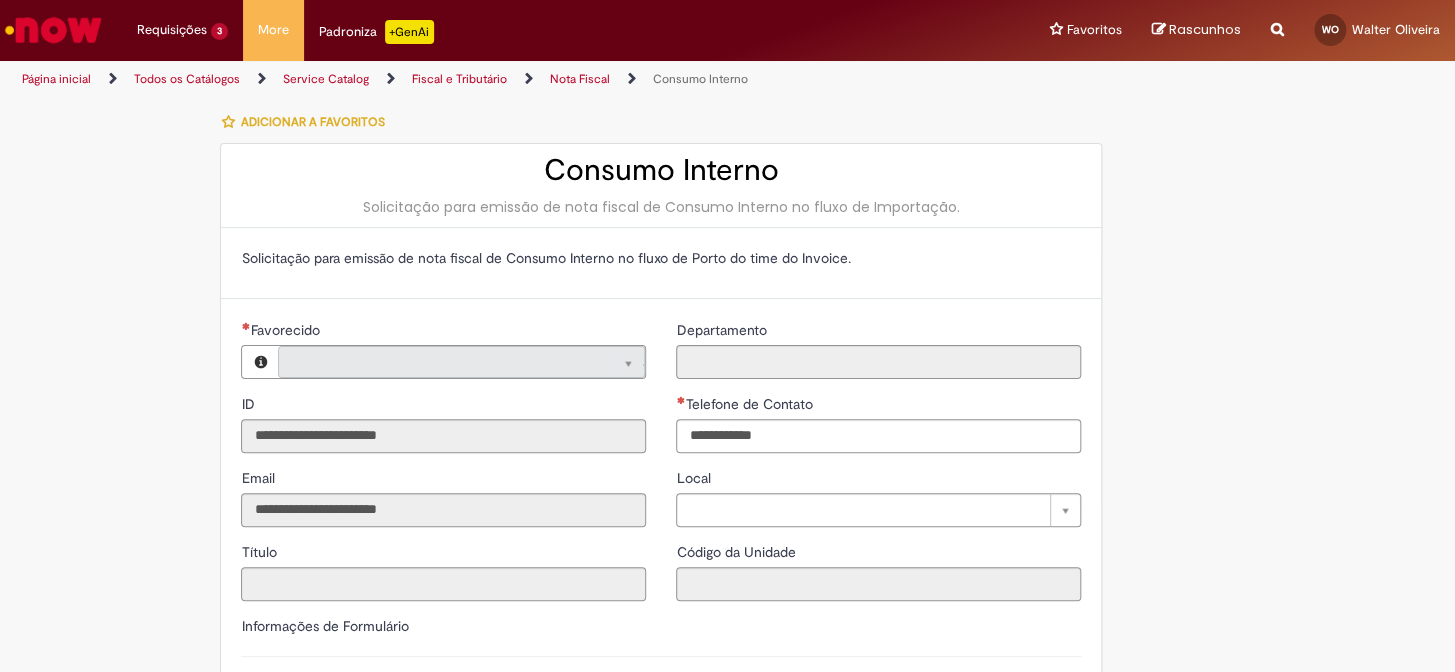 type on "**********" 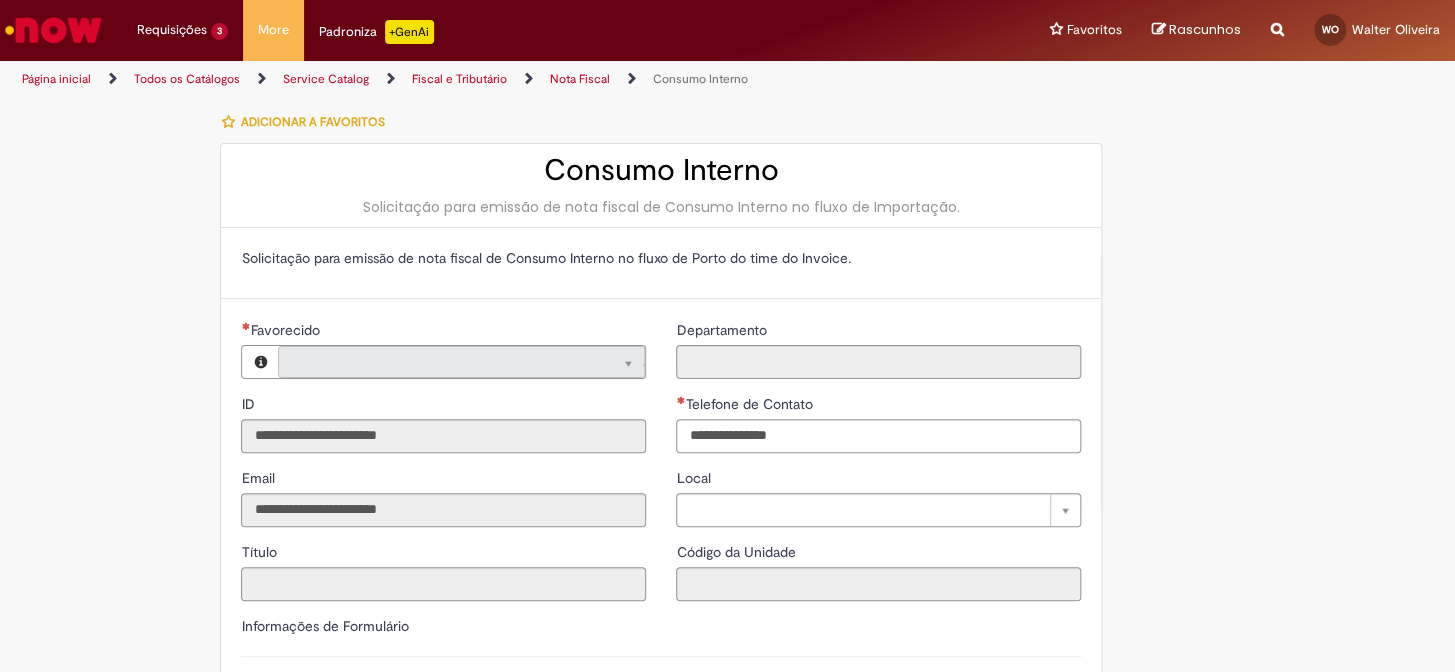 type on "**********" 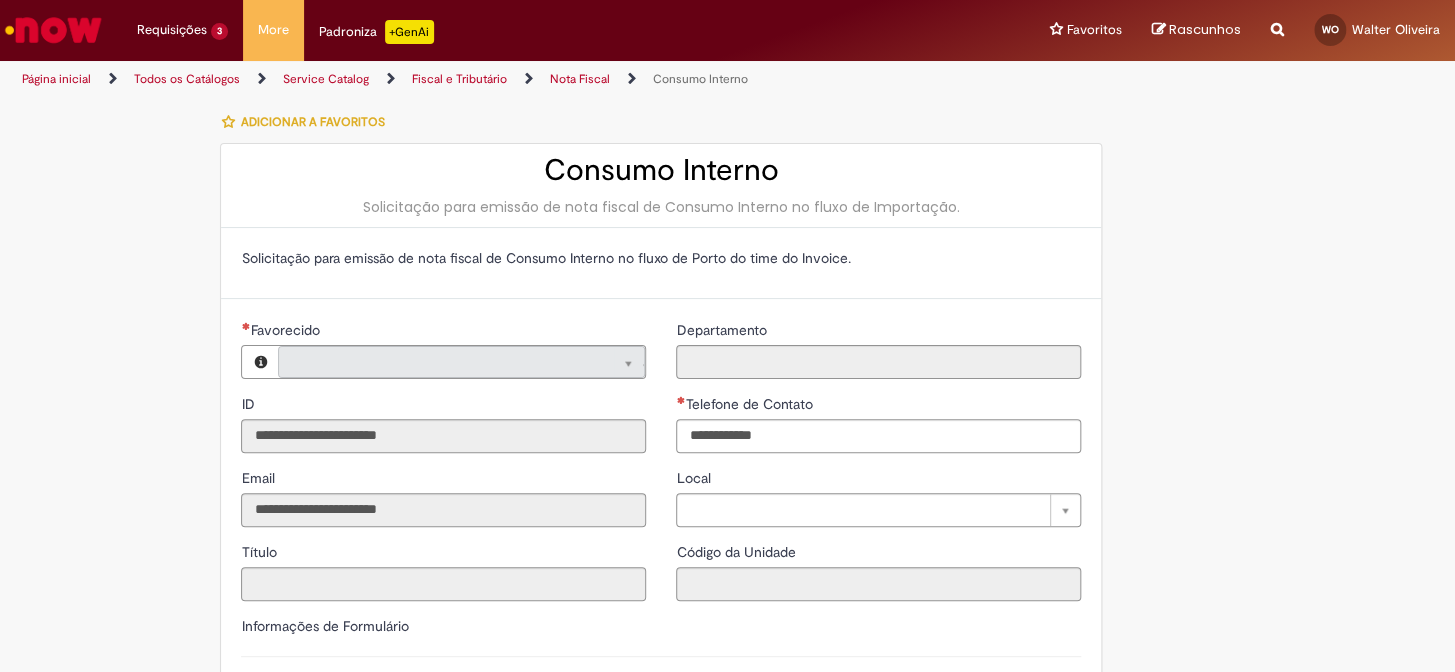 type on "**********" 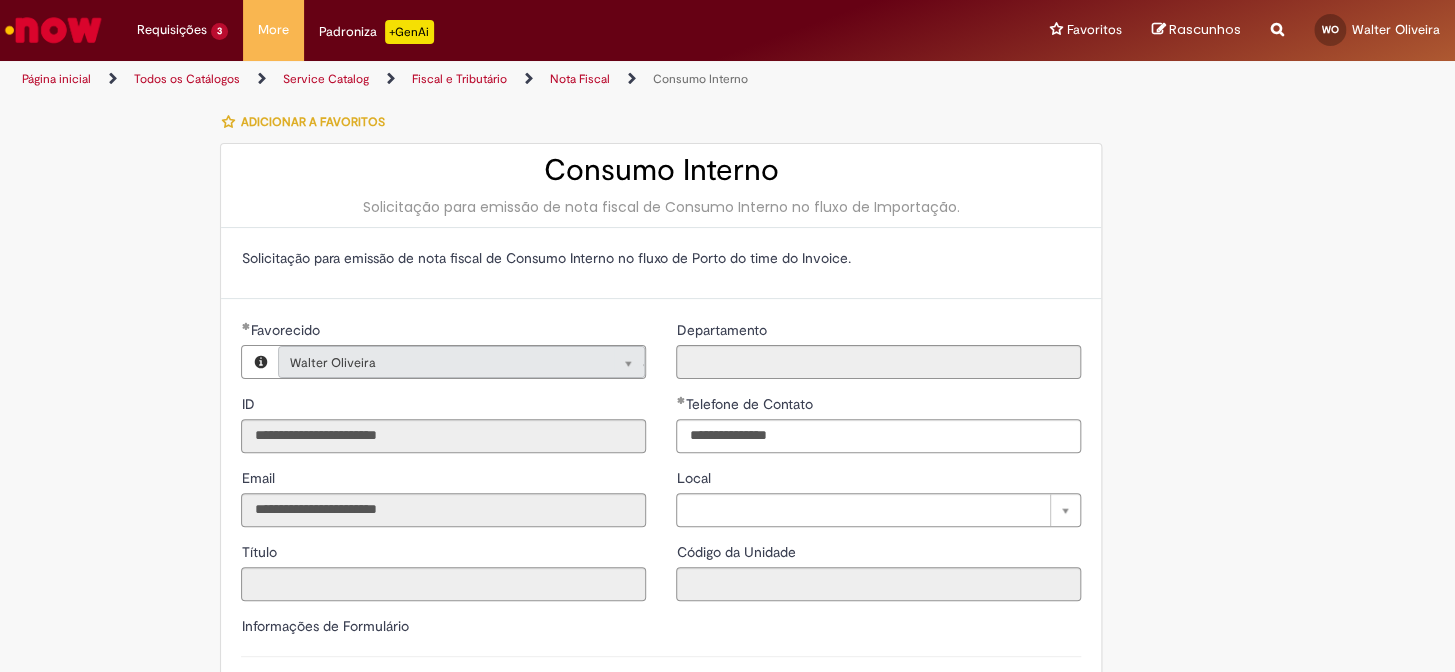 scroll, scrollTop: 272, scrollLeft: 0, axis: vertical 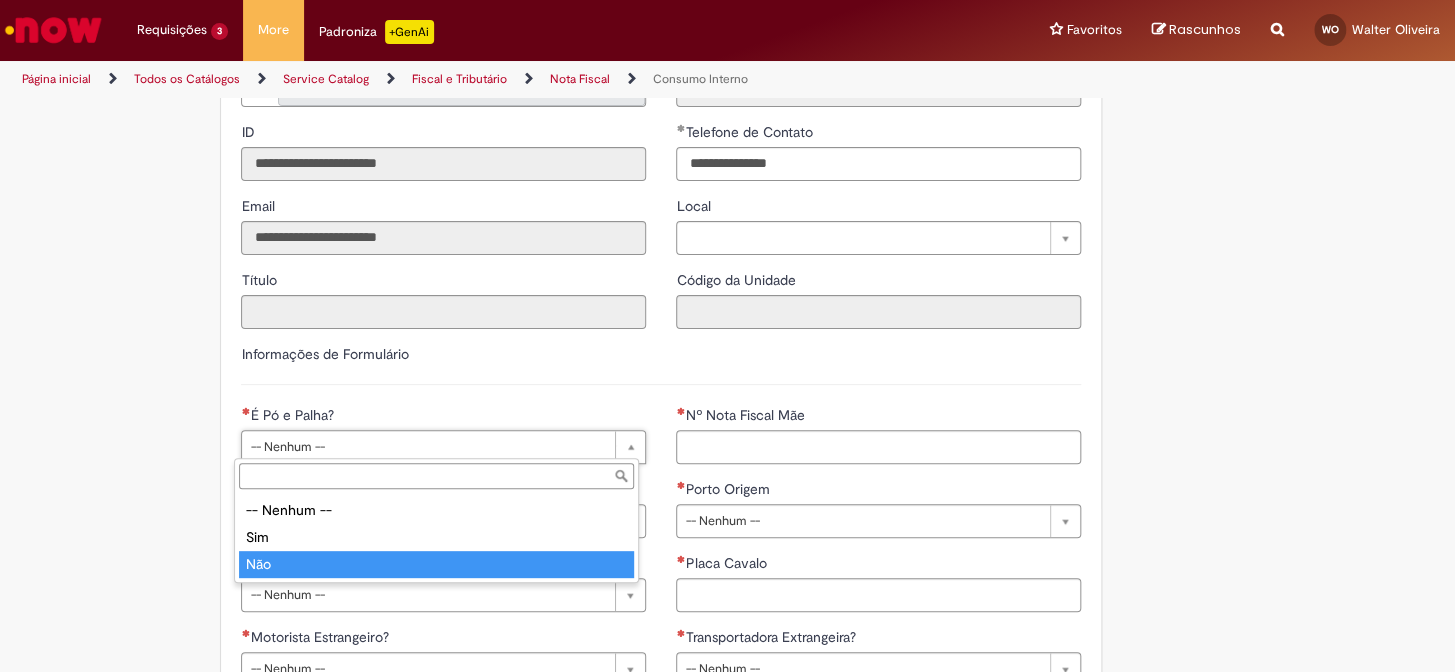 type on "***" 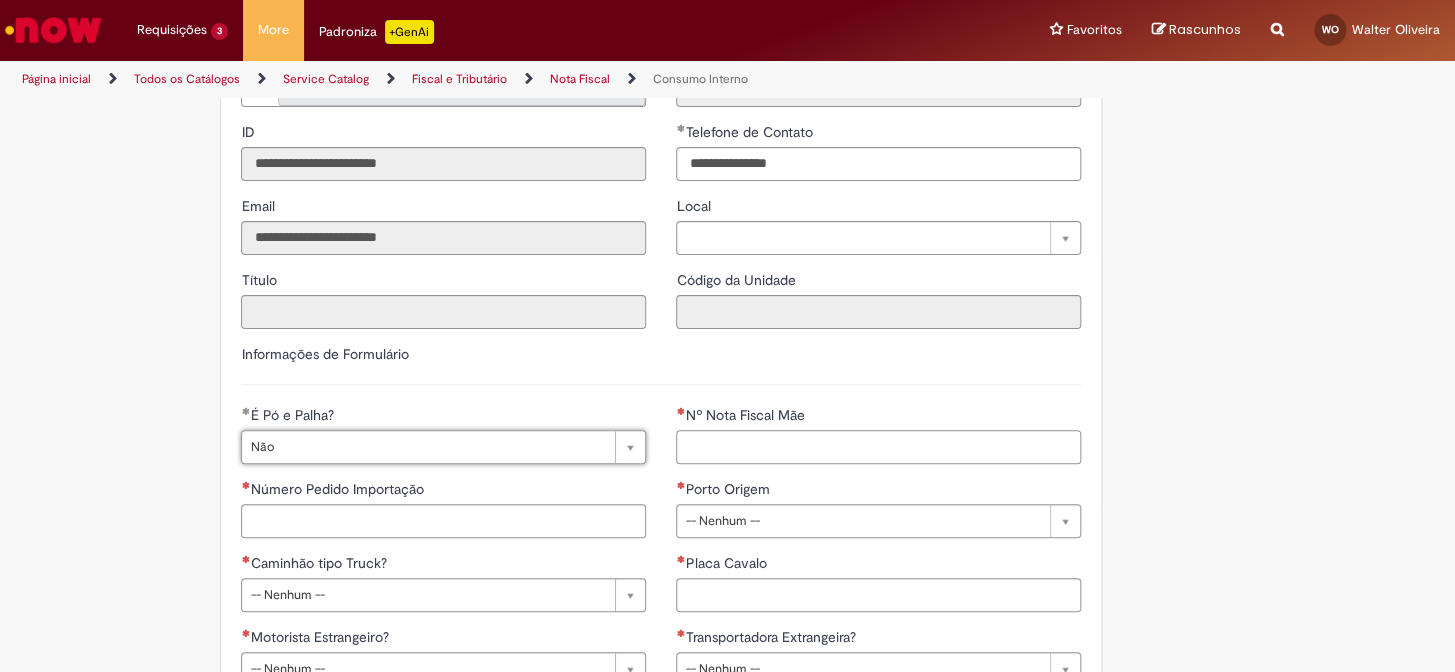 click on "Nº Nota Fiscal Mãe" at bounding box center (878, 447) 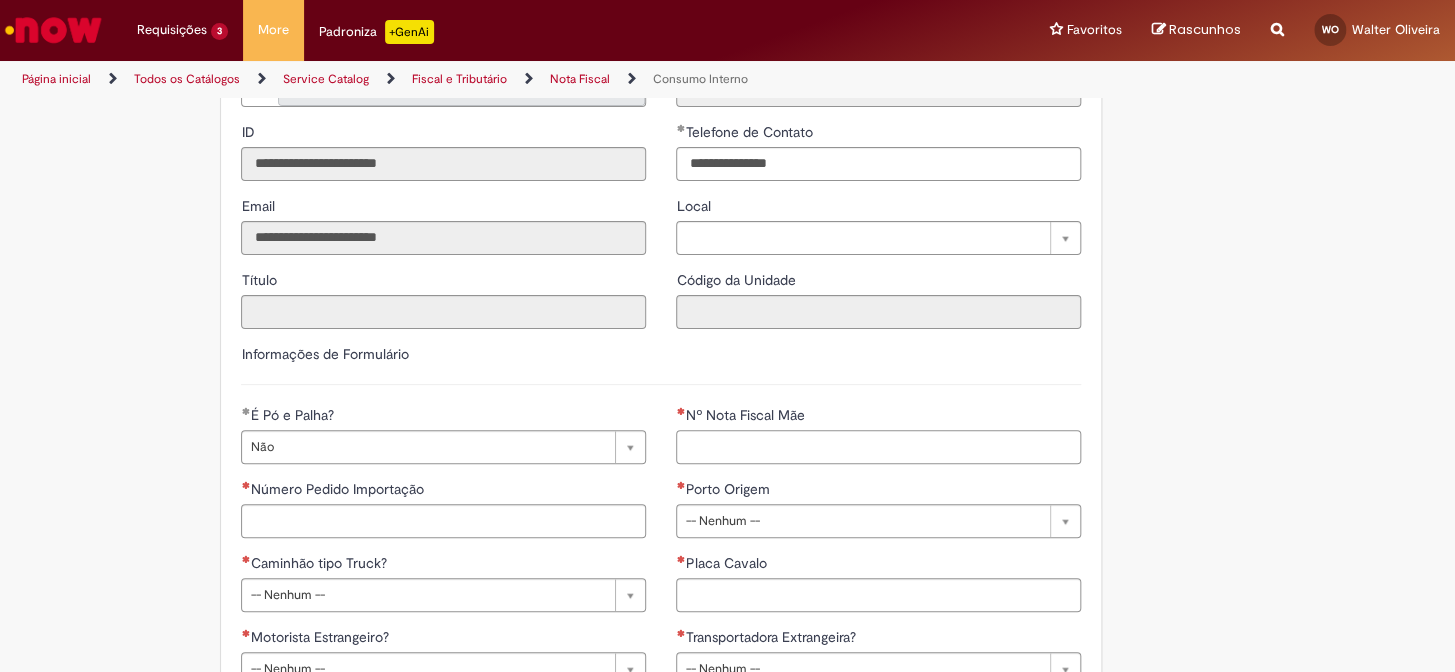 paste on "*********" 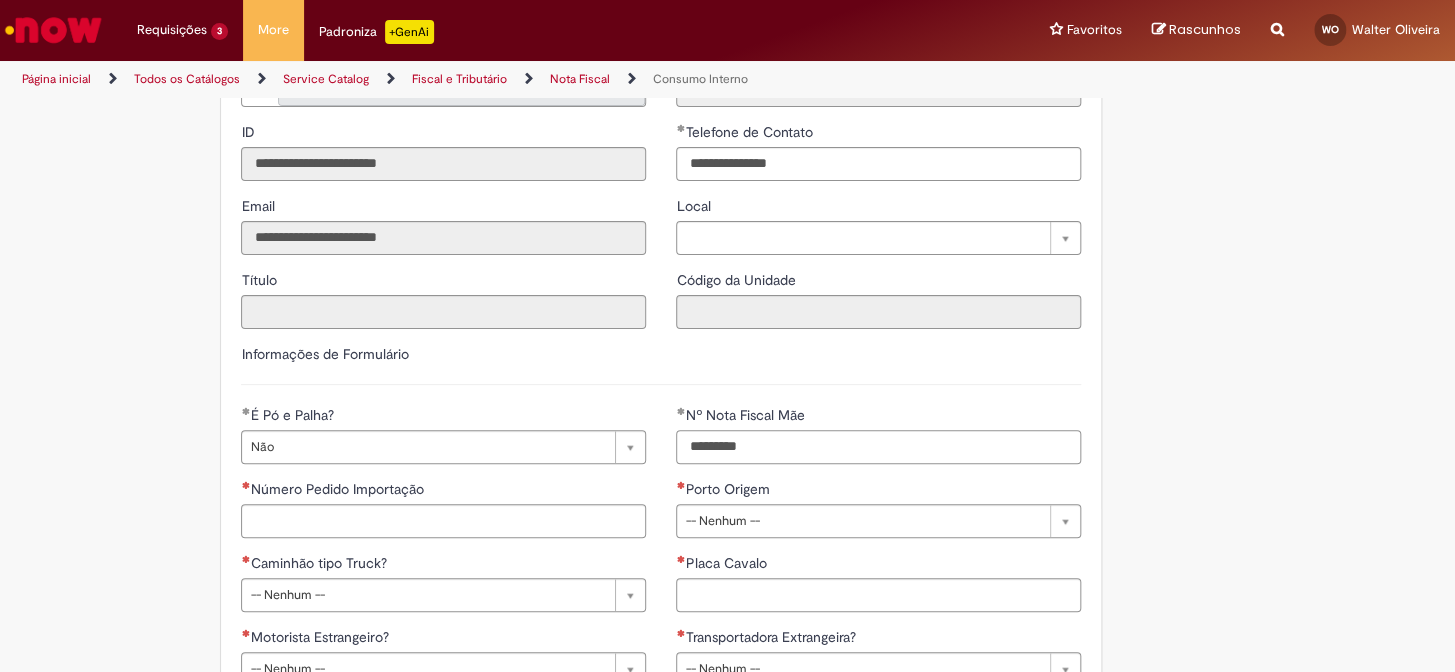type on "*********" 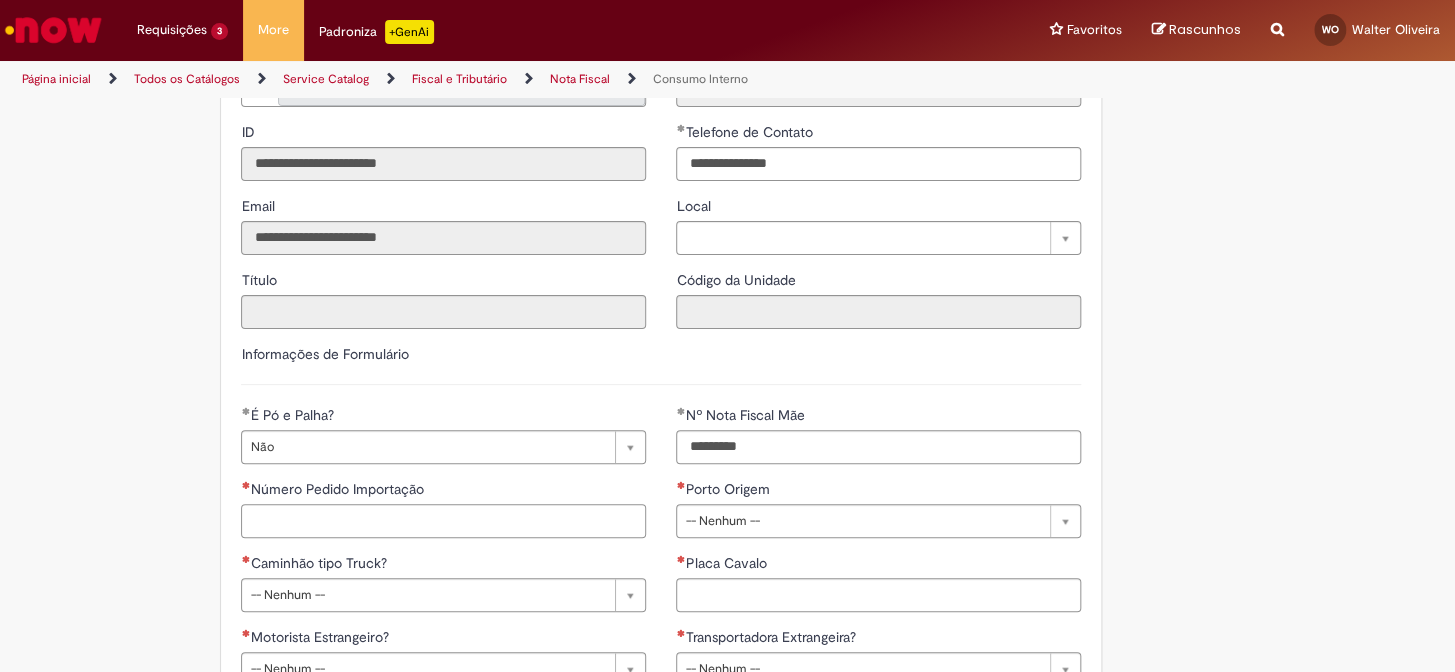 click on "Número Pedido Importação" at bounding box center (443, 521) 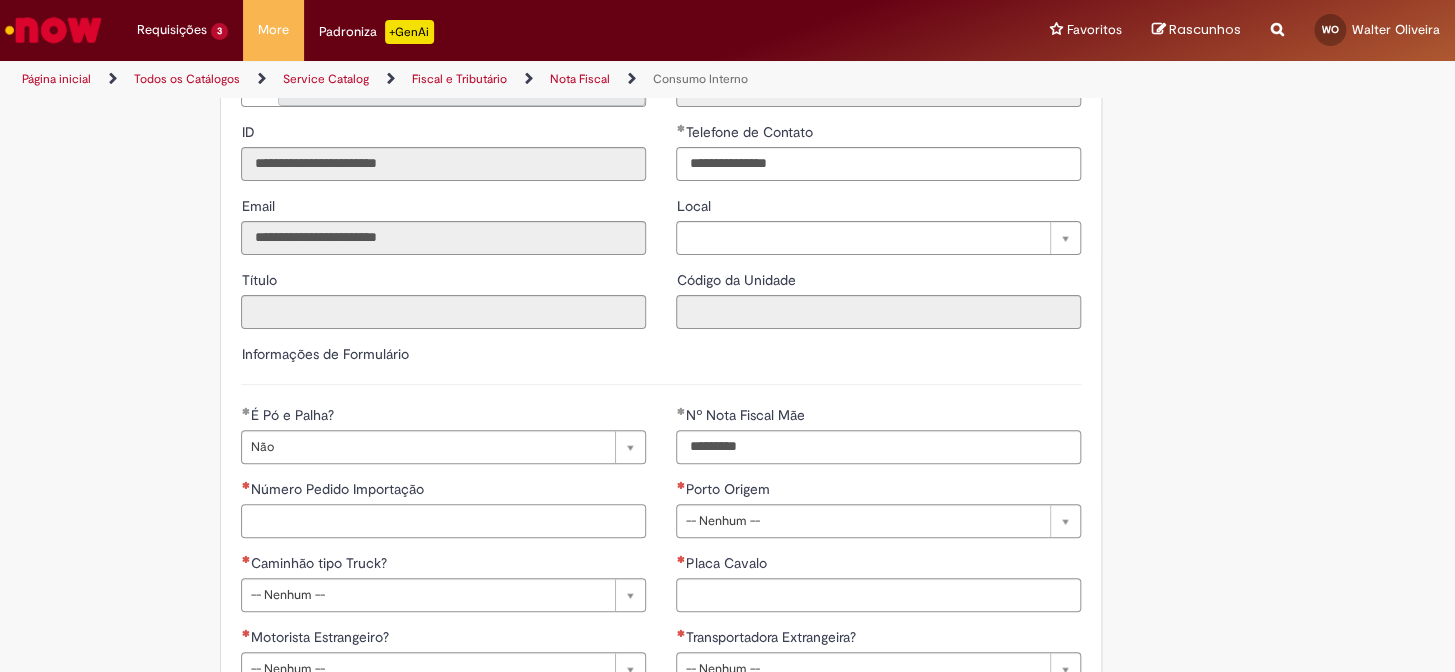 paste on "**********" 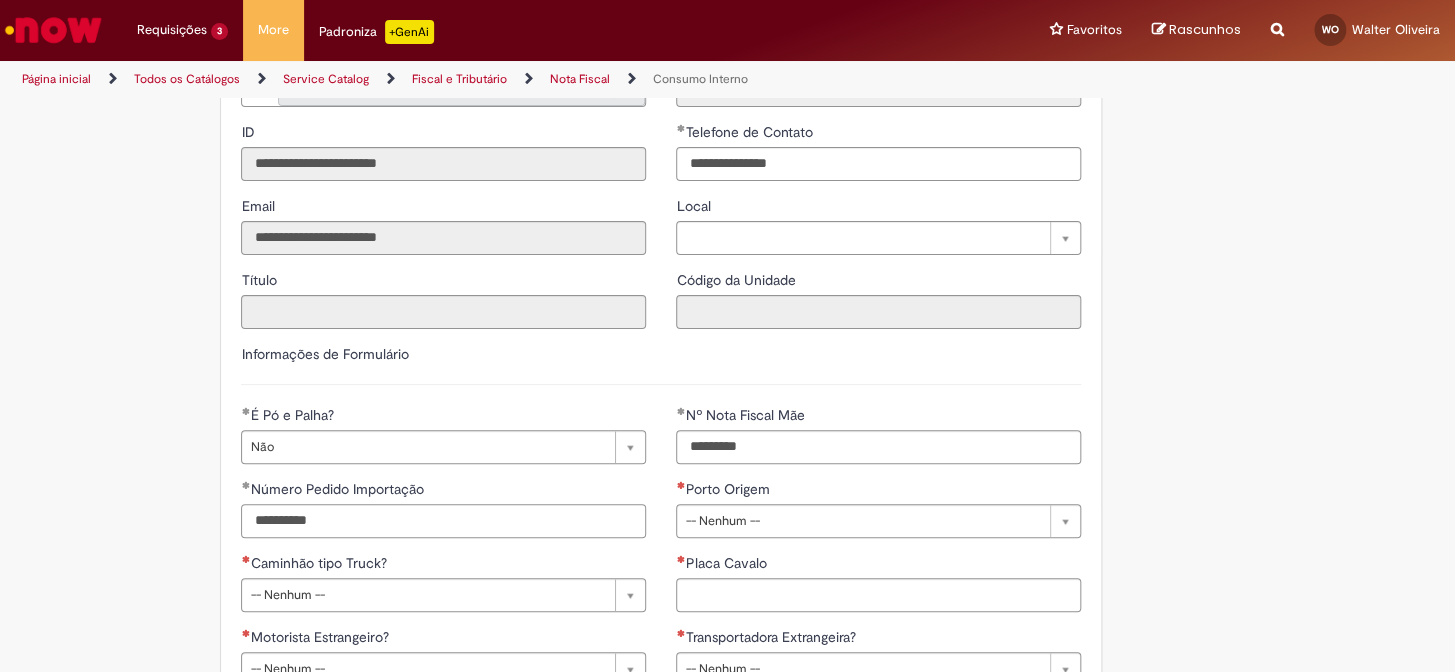 type on "**********" 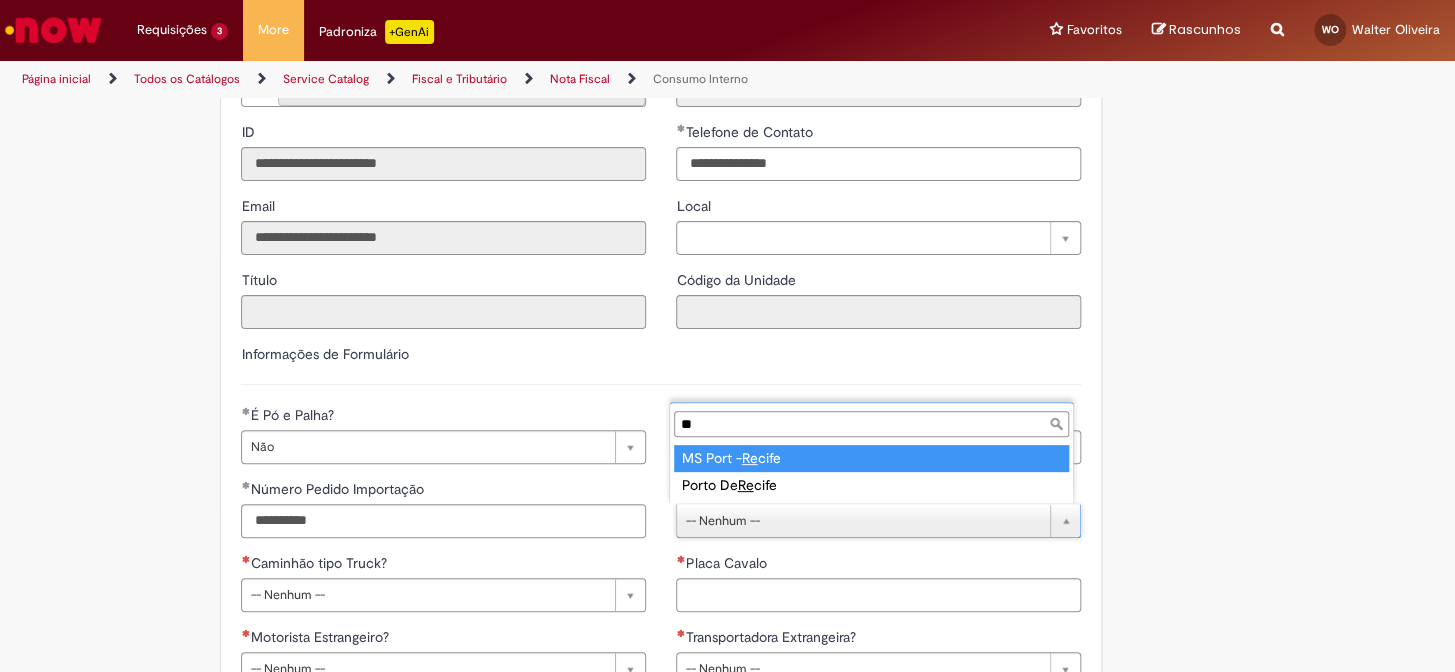 type on "***" 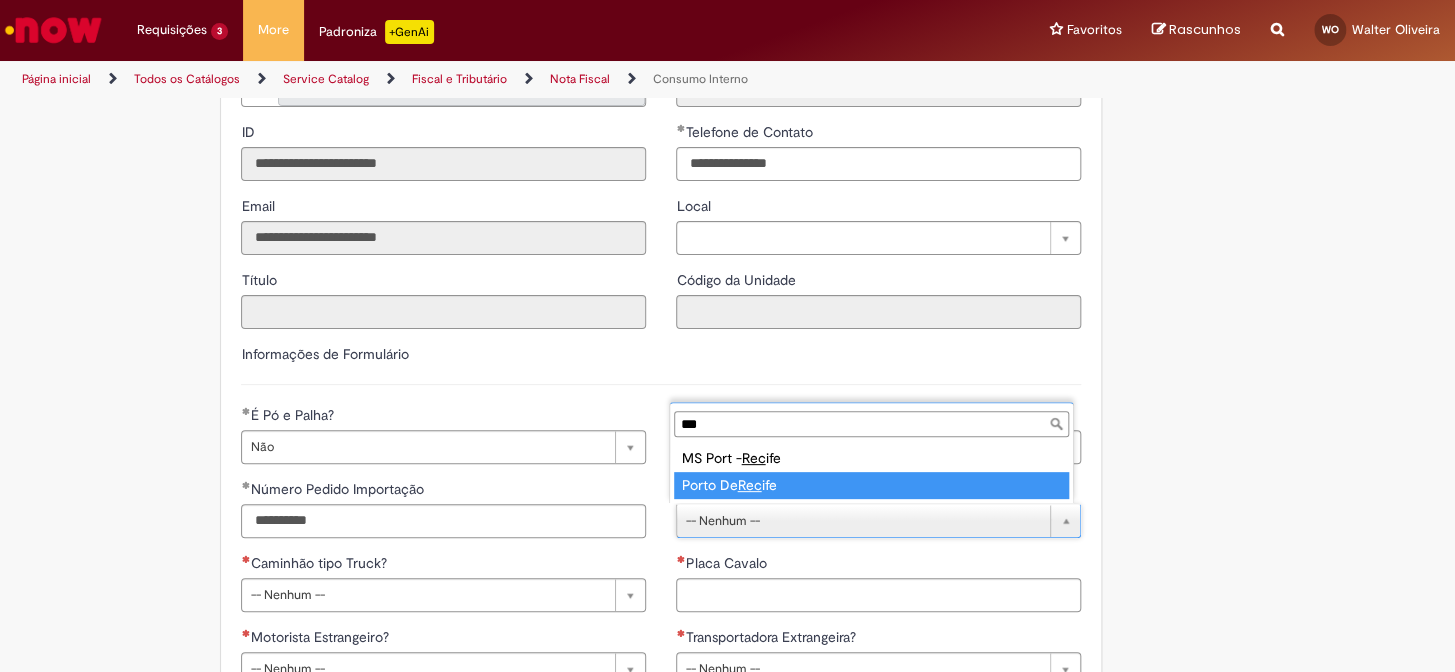 type on "**********" 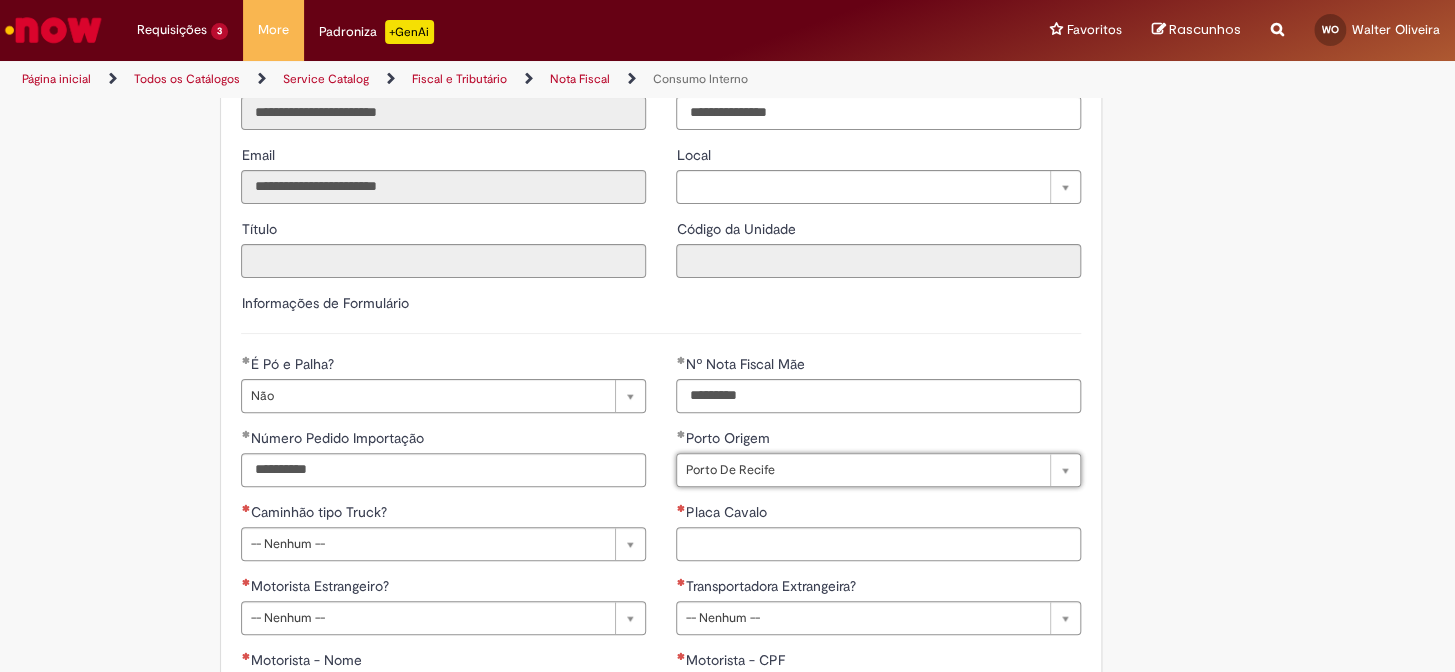 scroll, scrollTop: 454, scrollLeft: 0, axis: vertical 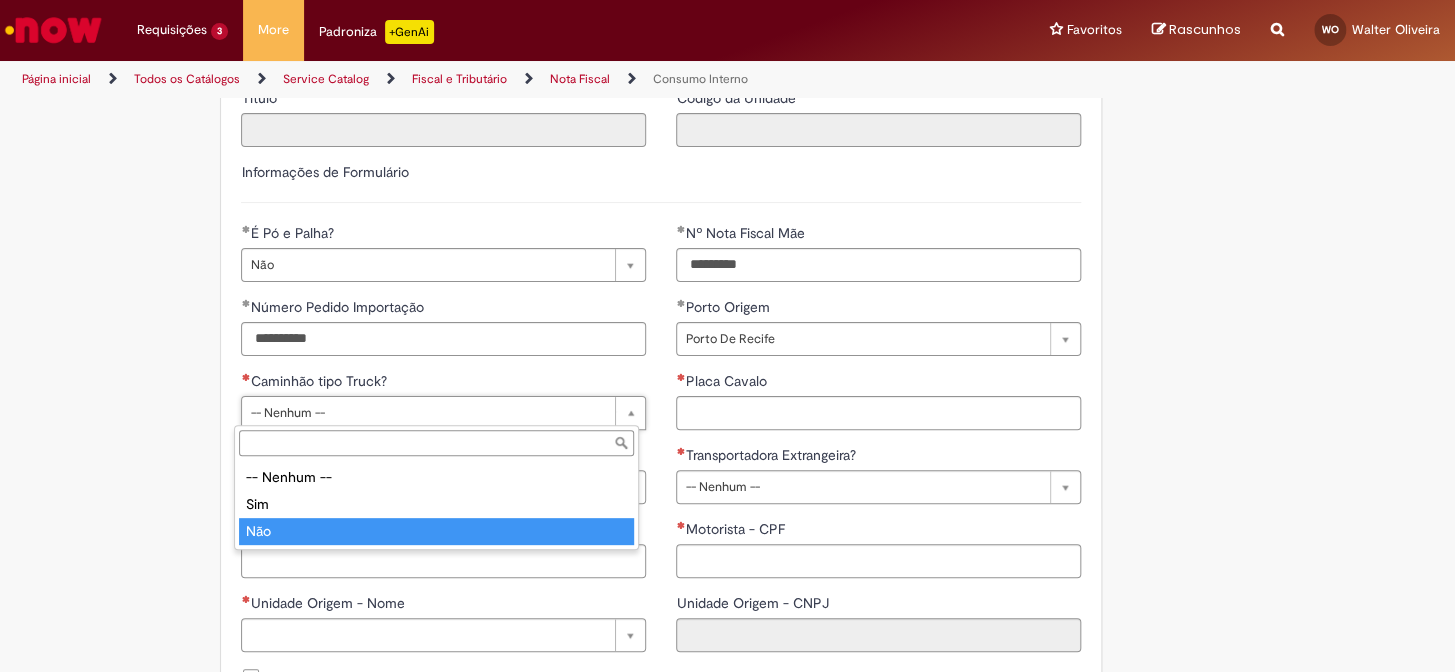 type on "***" 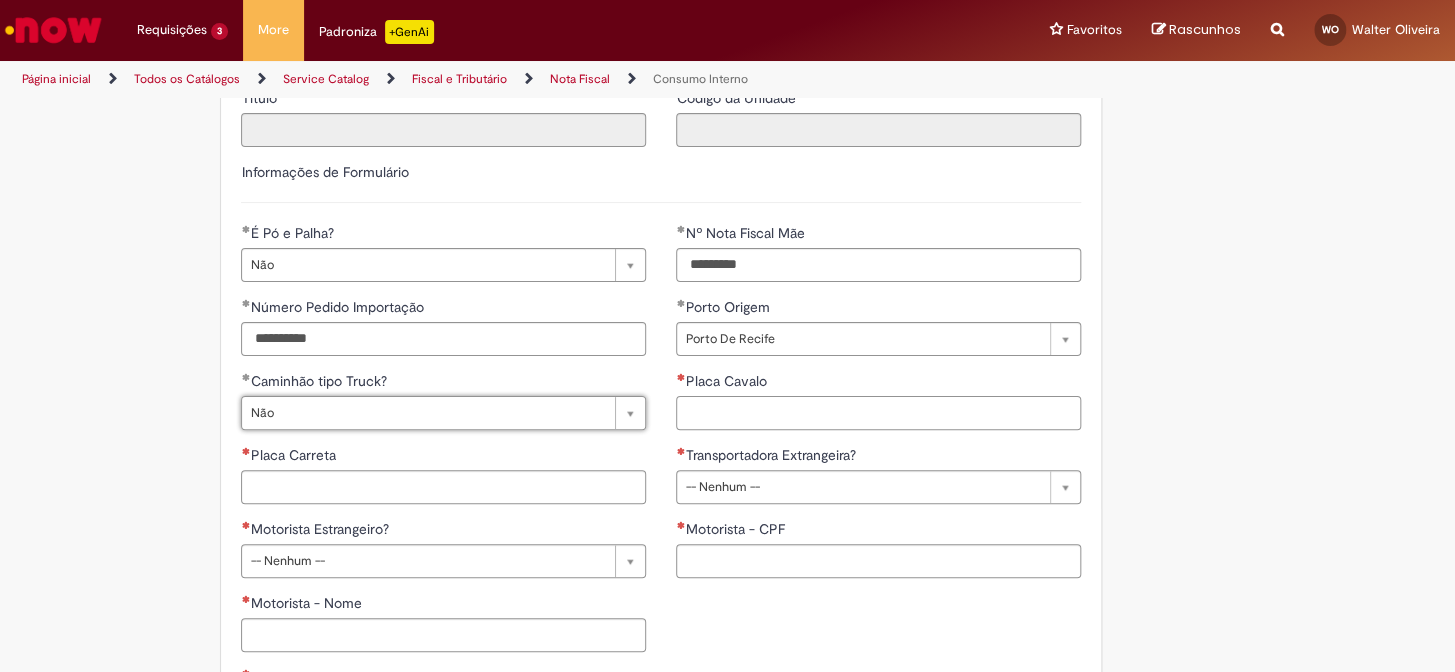 click on "Placa Cavalo" at bounding box center [878, 413] 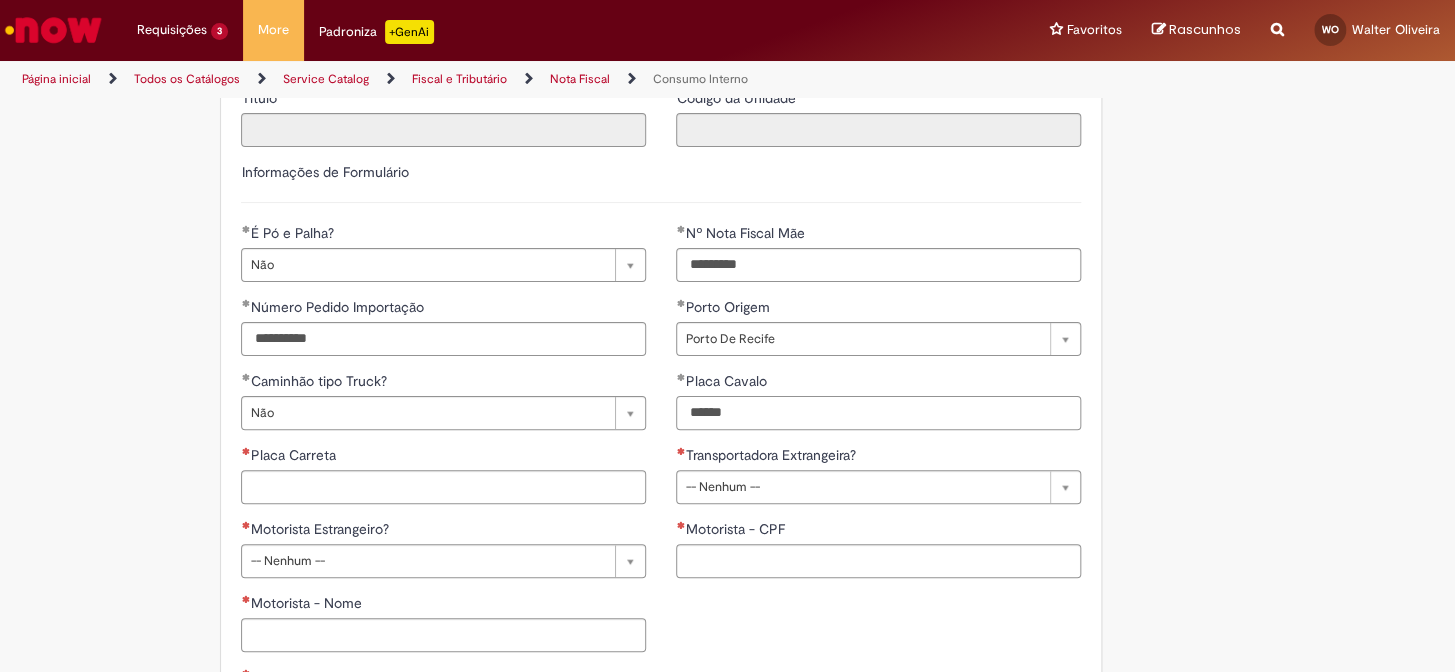 type on "******" 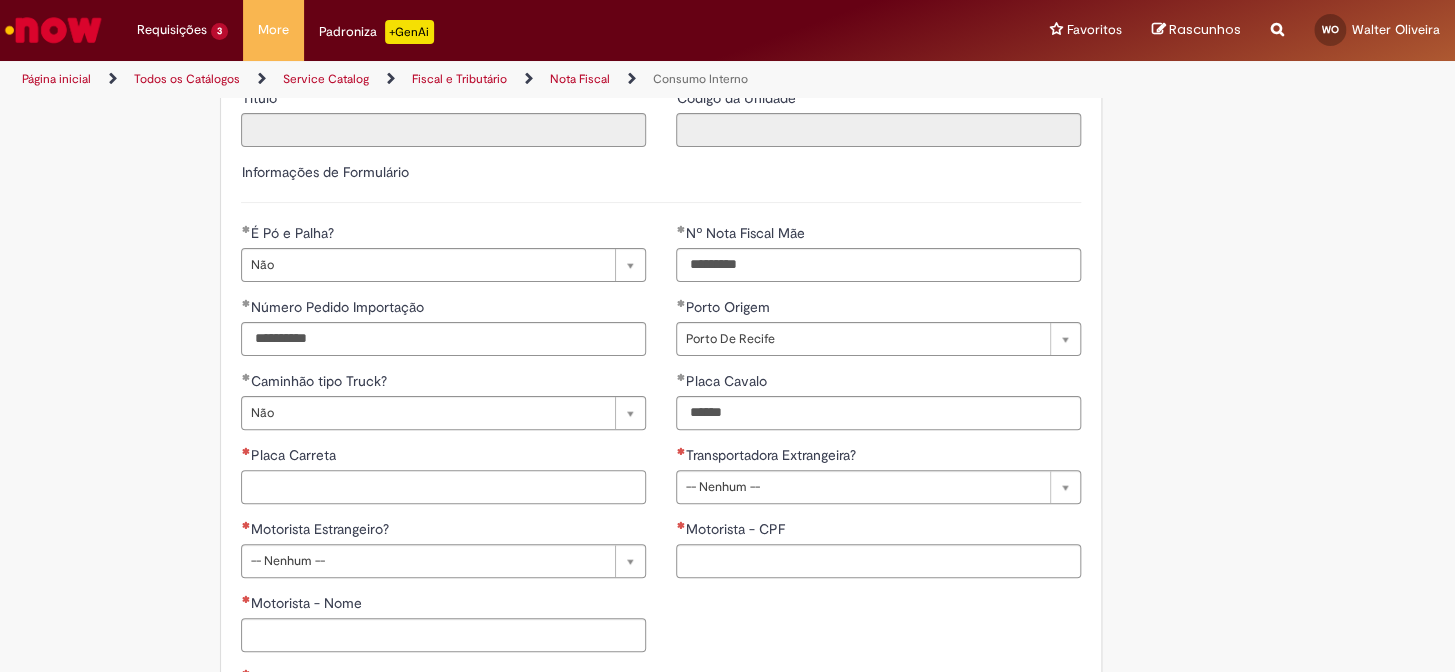 click on "Placa Carreta" at bounding box center (443, 487) 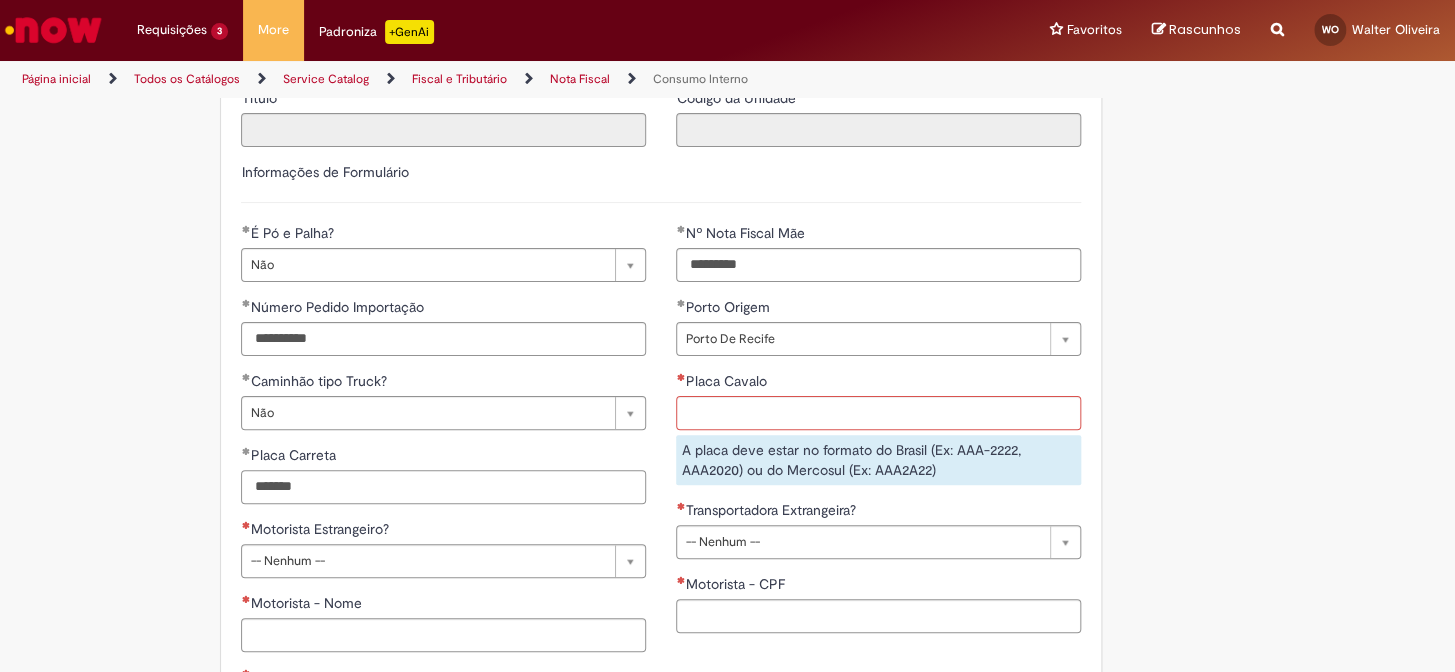 type on "*******" 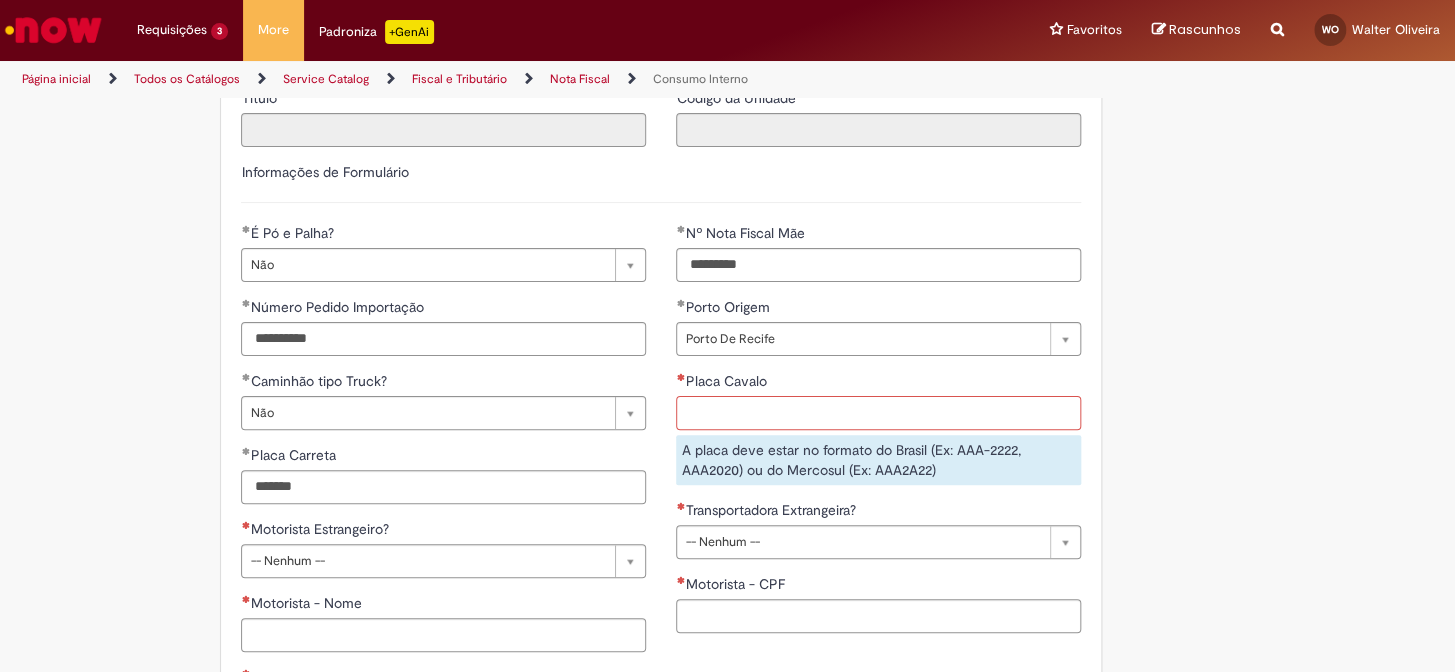 click on "Placa Cavalo" at bounding box center [878, 413] 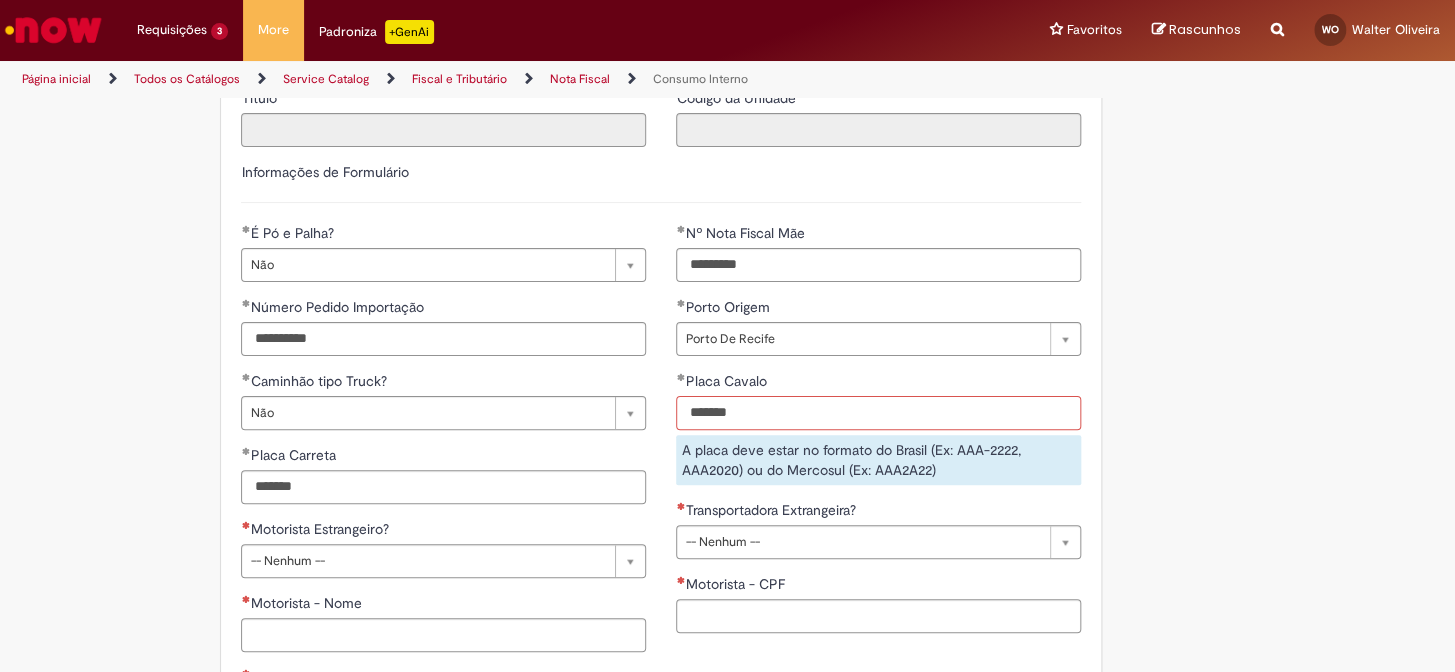 type on "*******" 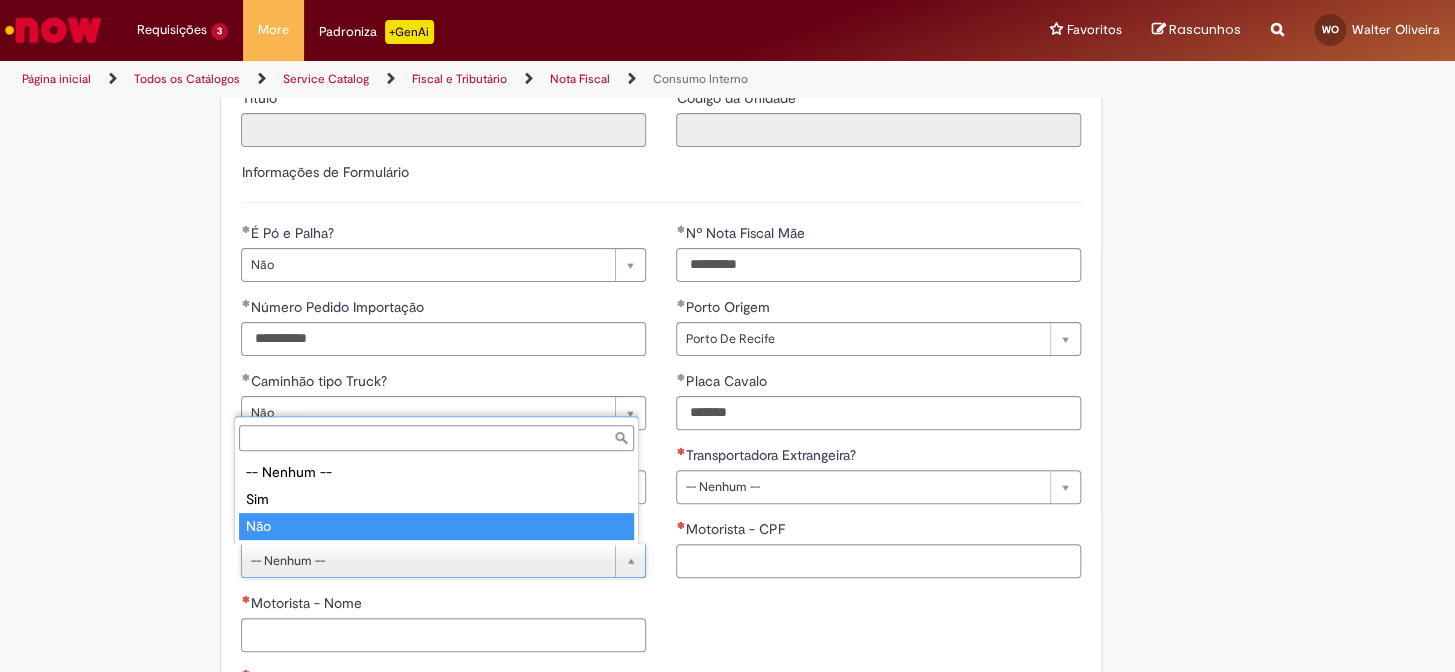 type on "***" 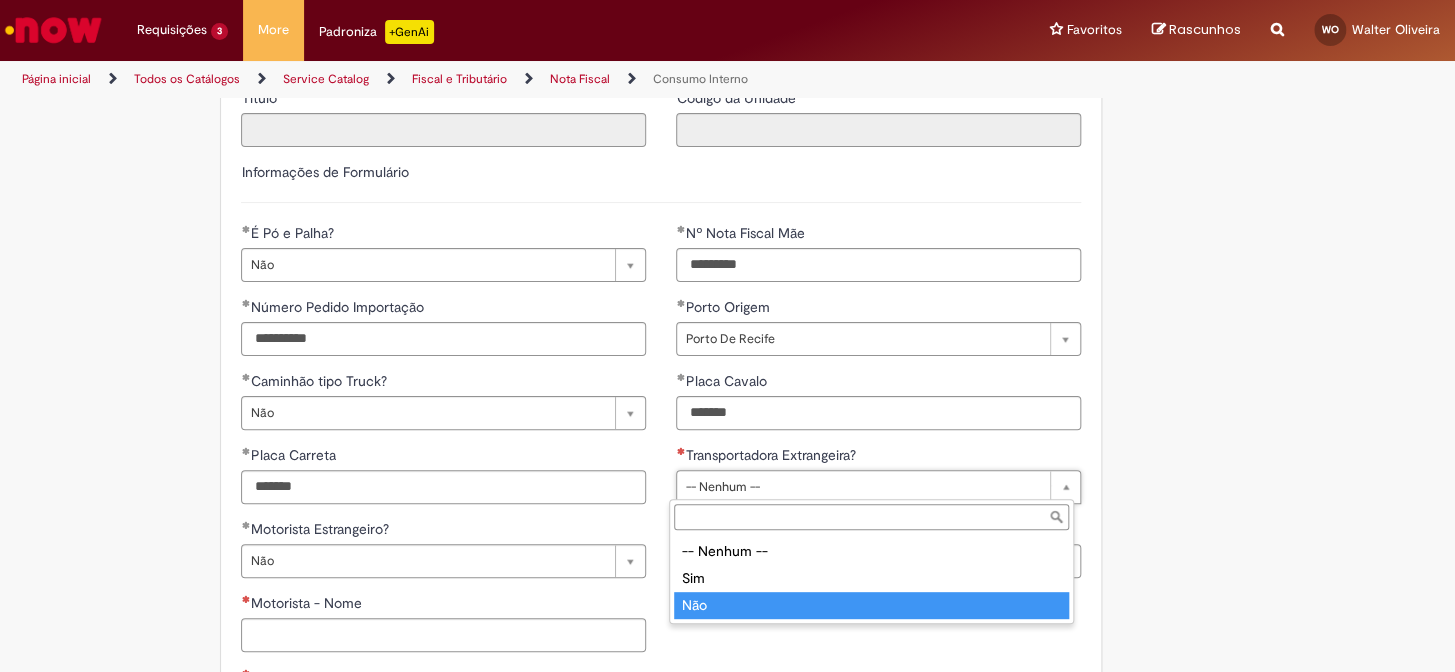 type on "***" 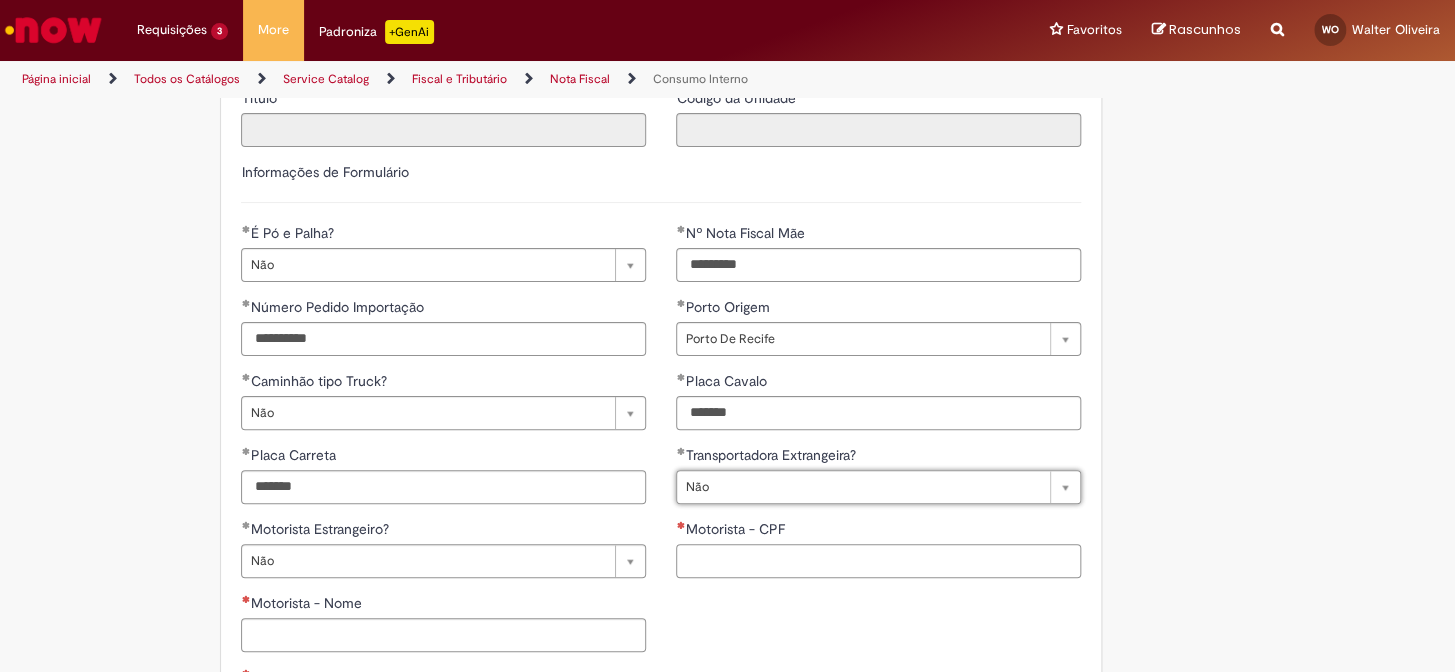 click on "Motorista - CPF" at bounding box center (878, 561) 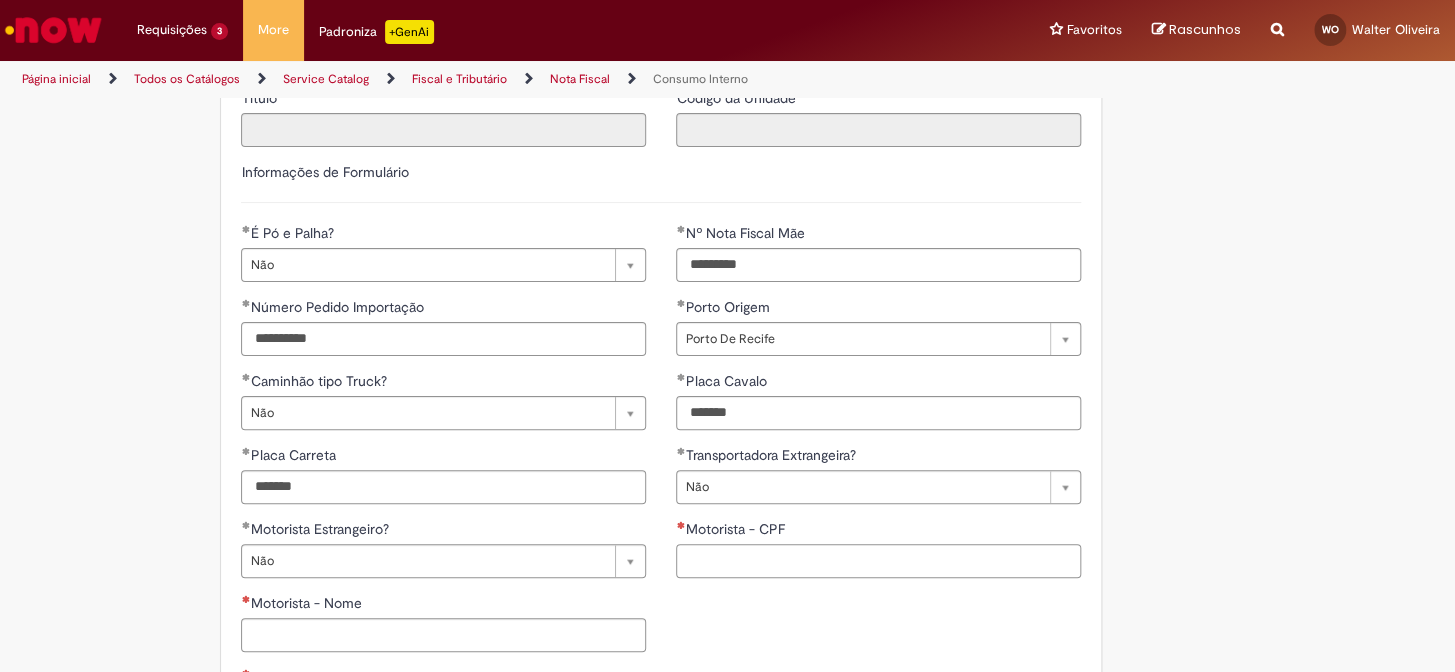 paste on "**********" 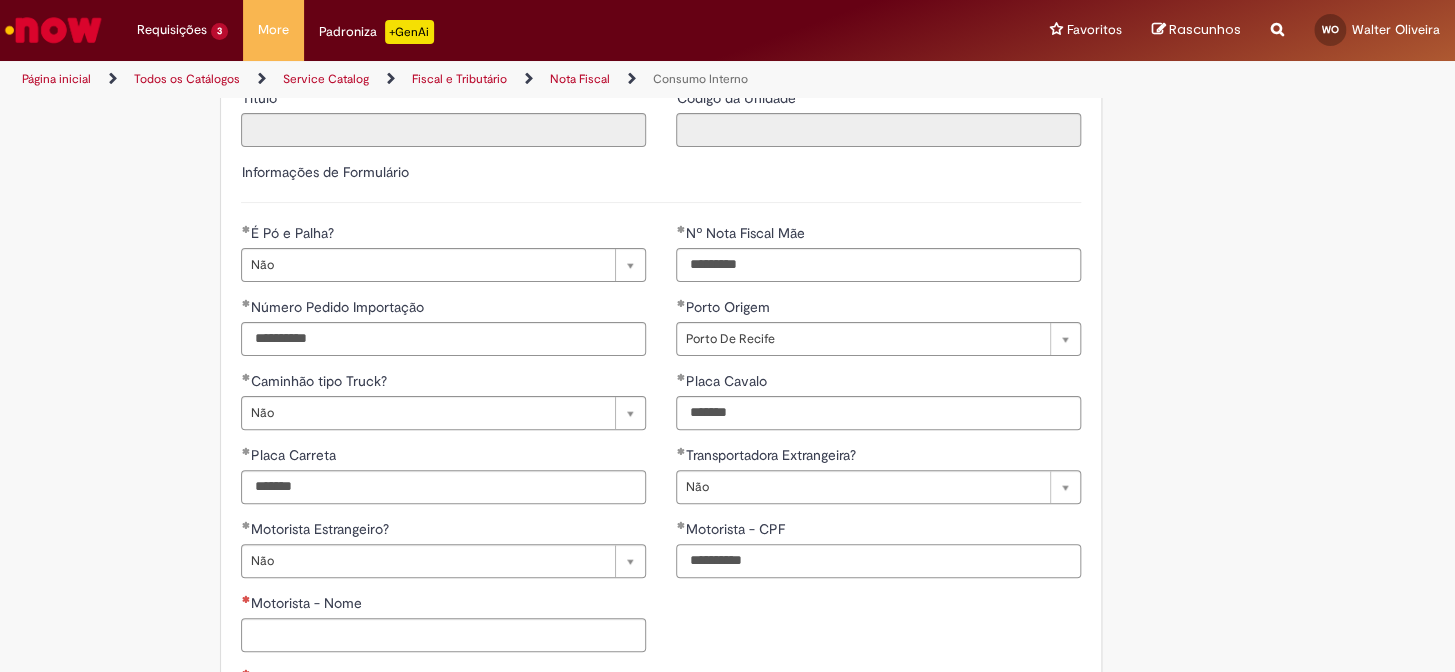 paste on "**********" 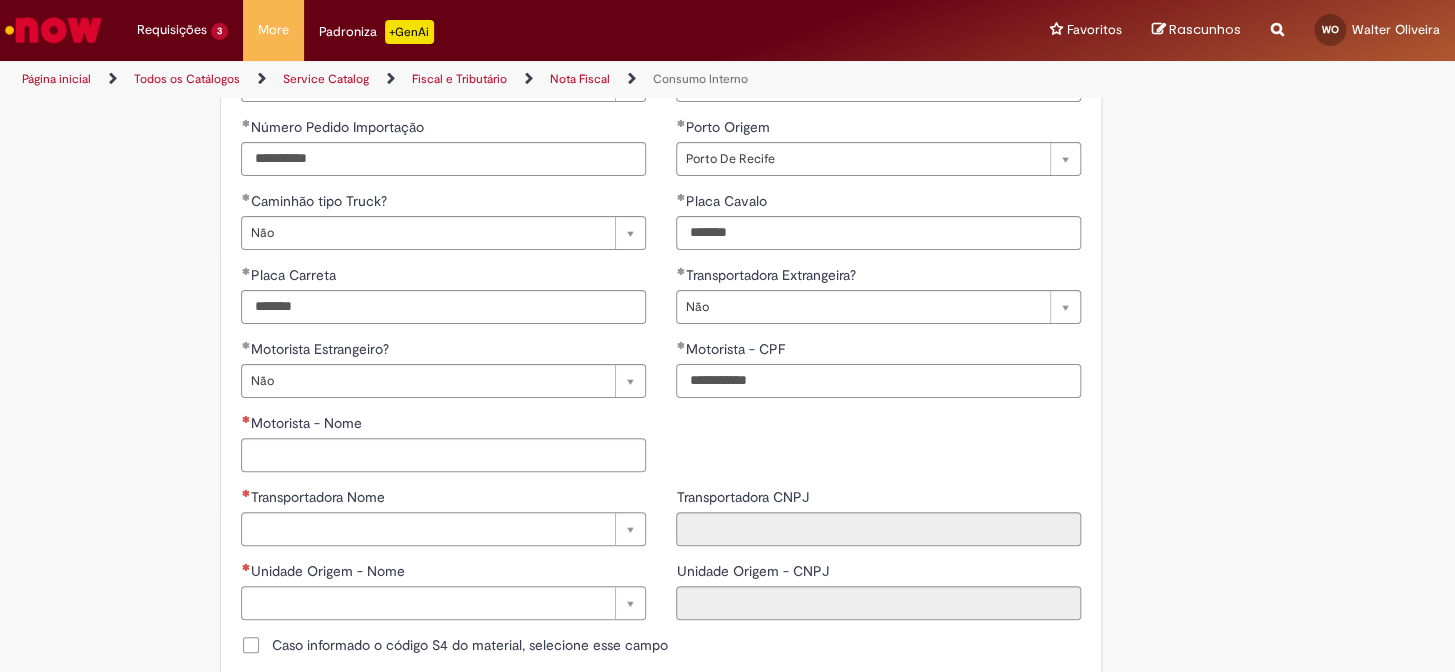 scroll, scrollTop: 636, scrollLeft: 0, axis: vertical 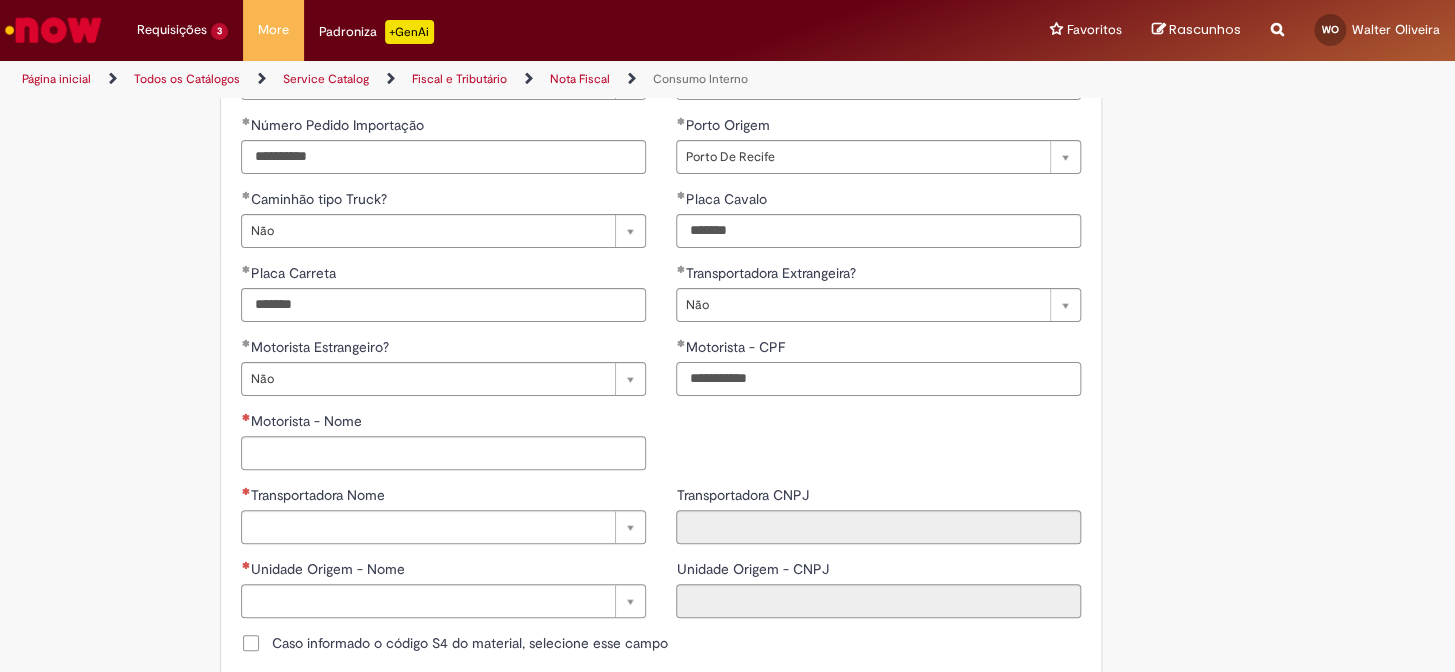 type on "**********" 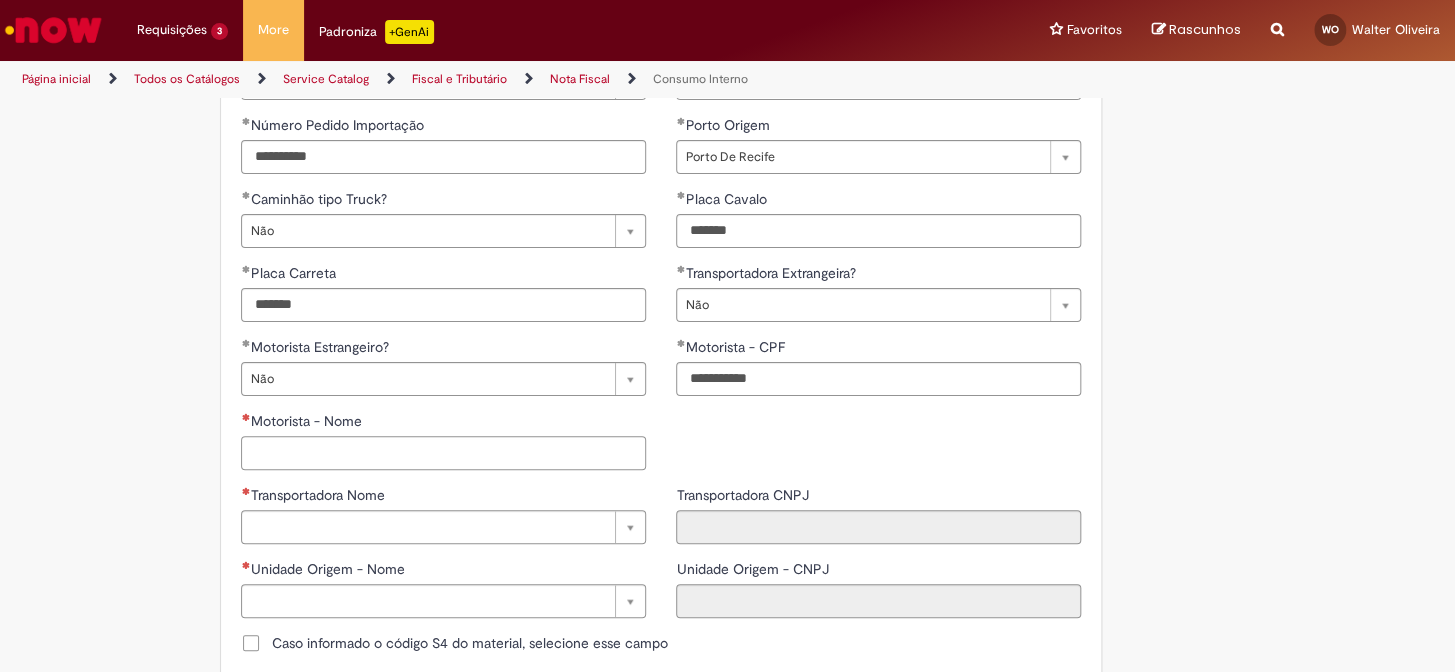 click on "Motorista - Nome" at bounding box center (443, 453) 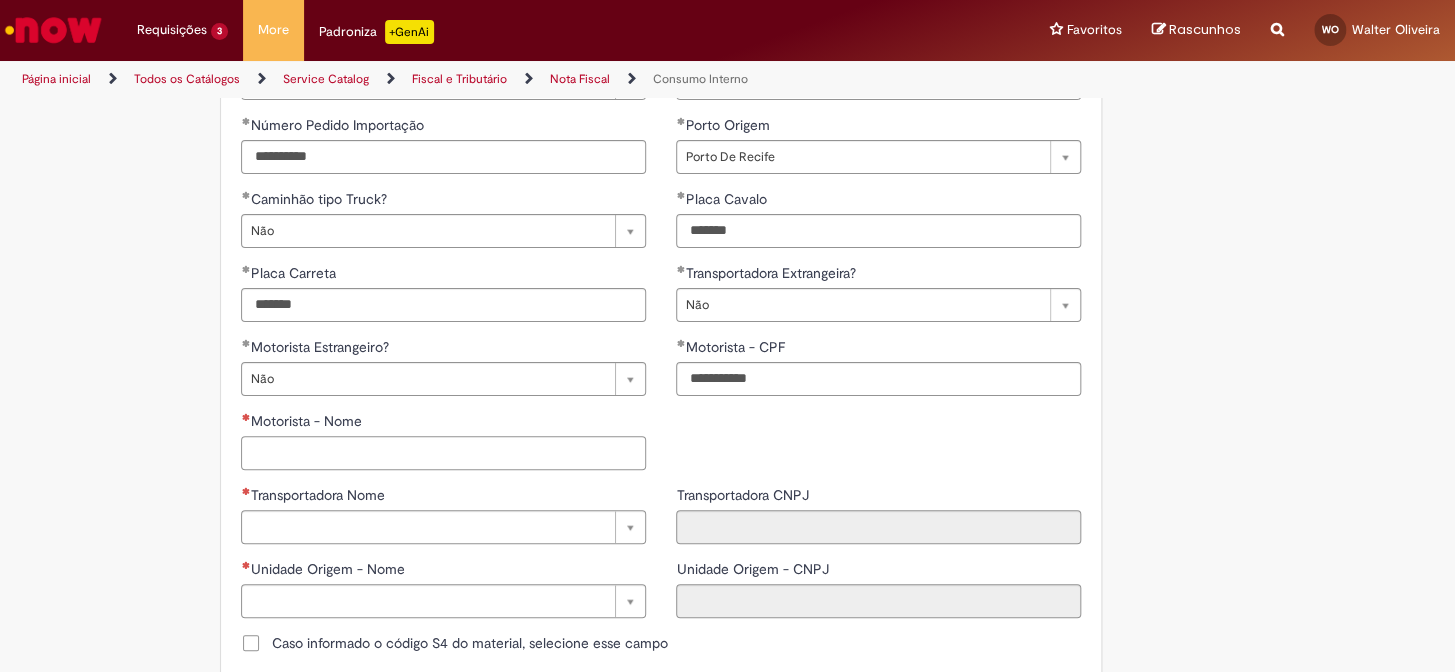 paste on "**********" 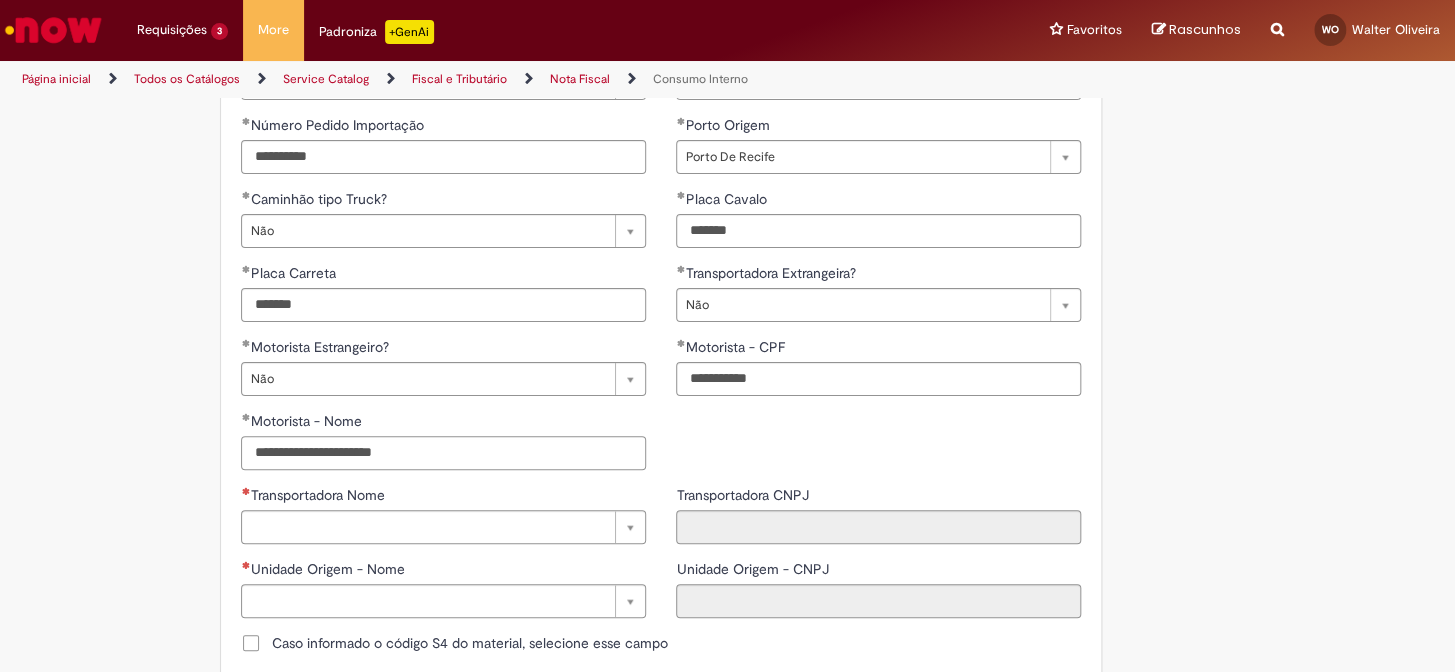 type on "**********" 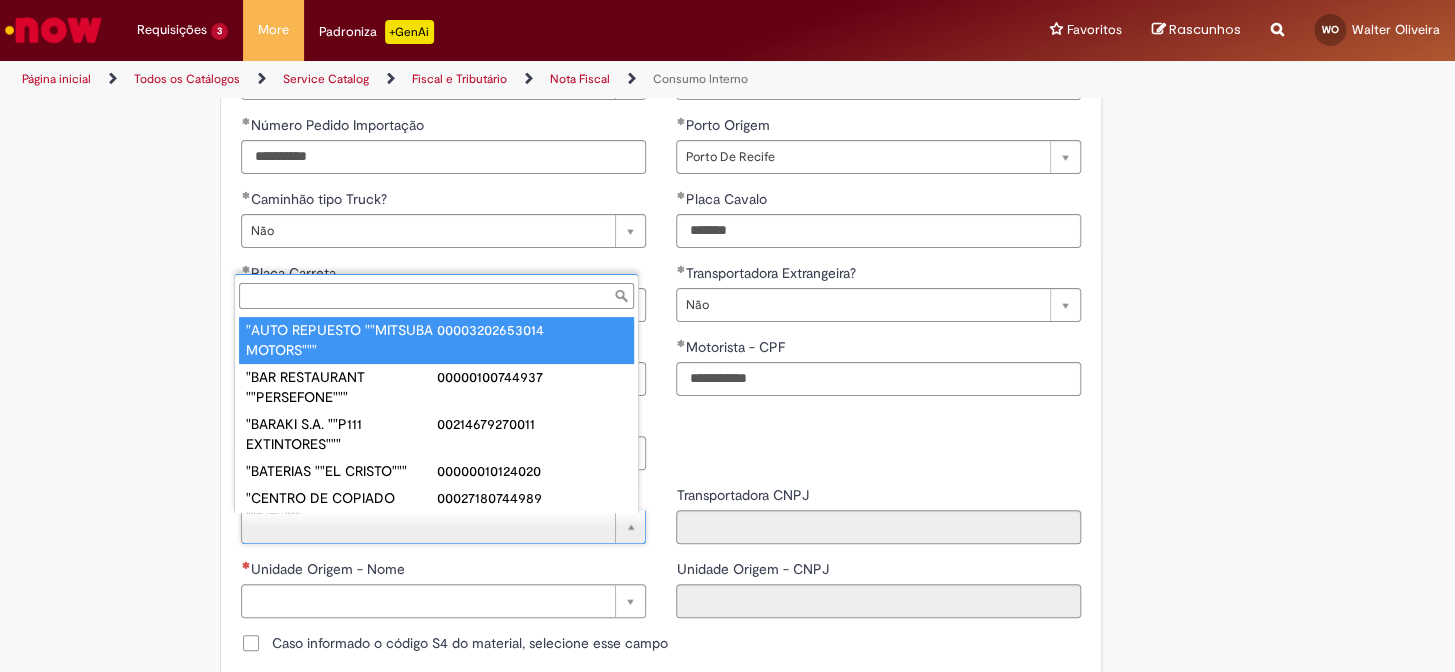 paste on "**********" 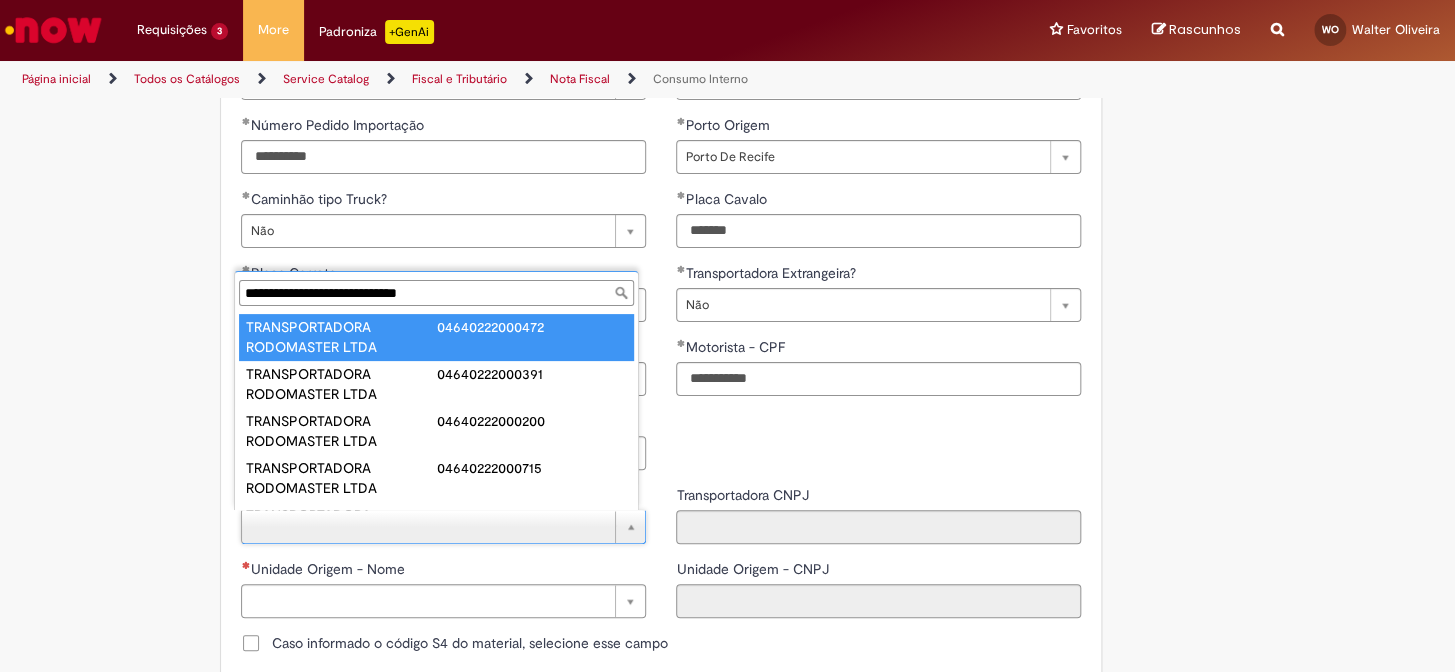 scroll, scrollTop: 81, scrollLeft: 0, axis: vertical 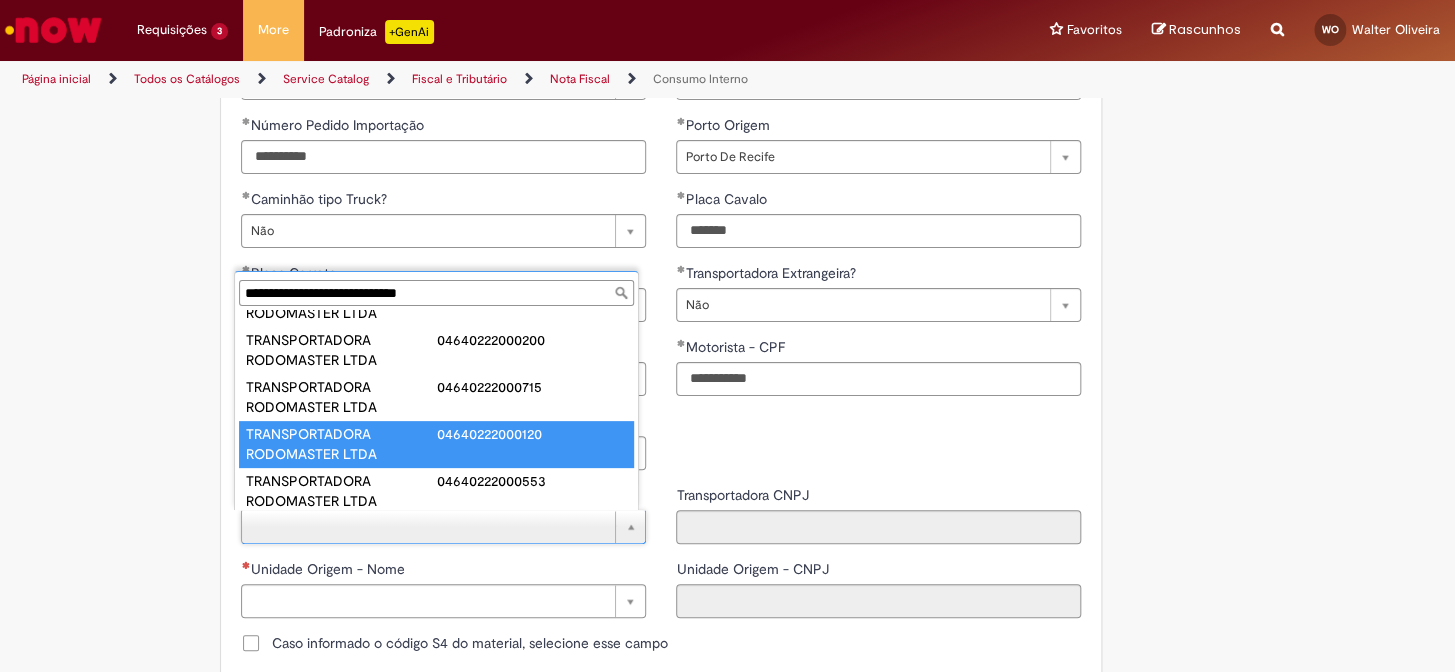type on "**********" 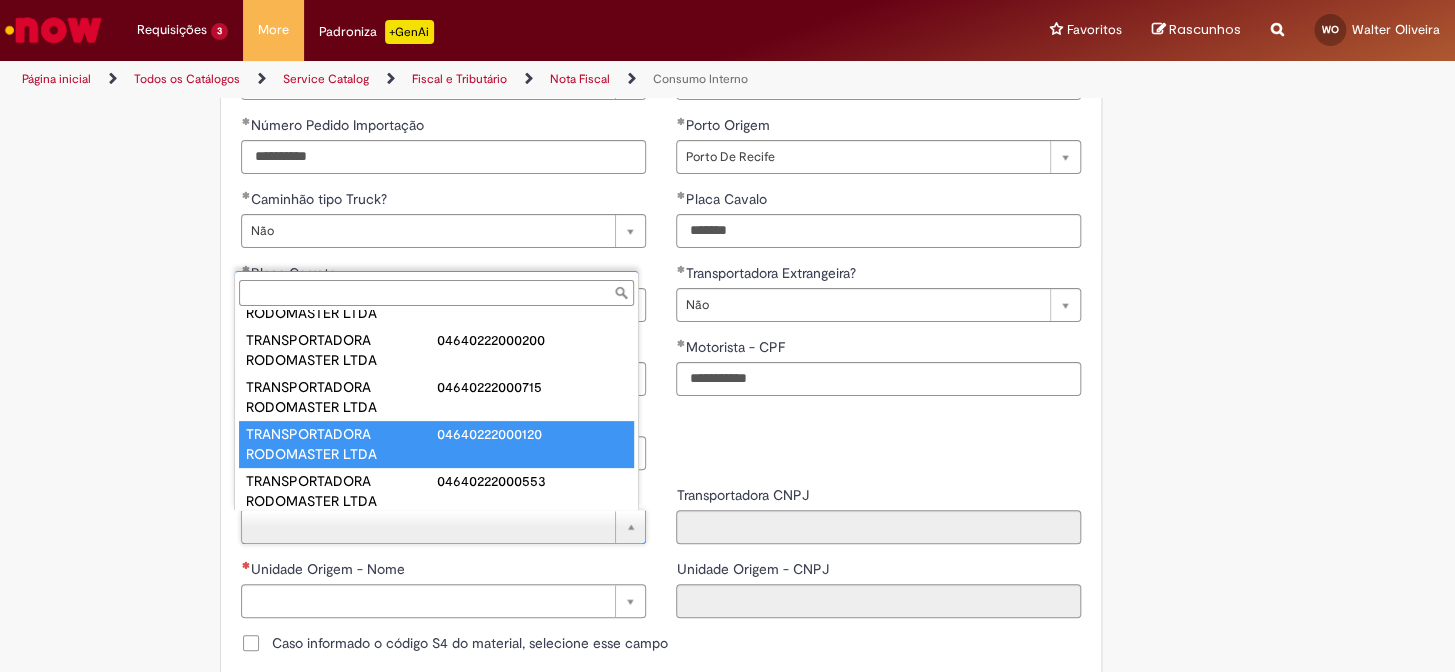 type on "**********" 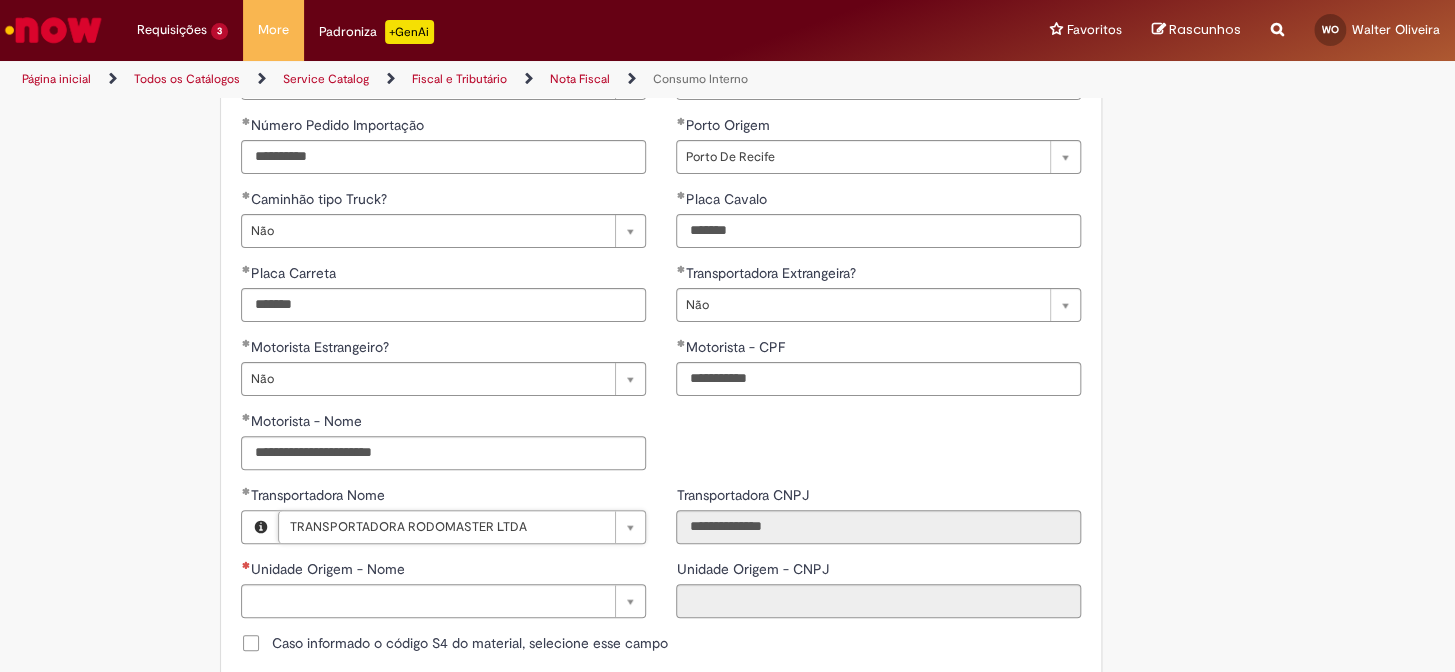 scroll, scrollTop: 818, scrollLeft: 0, axis: vertical 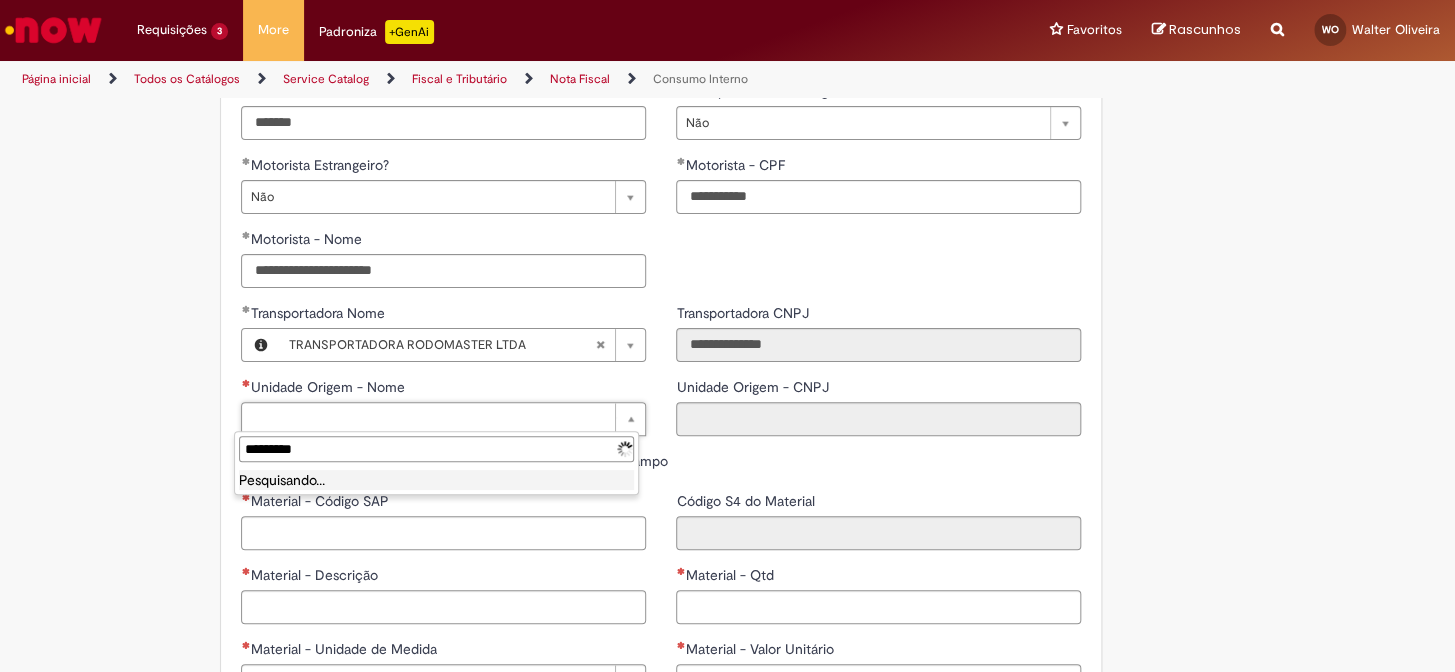 type on "**********" 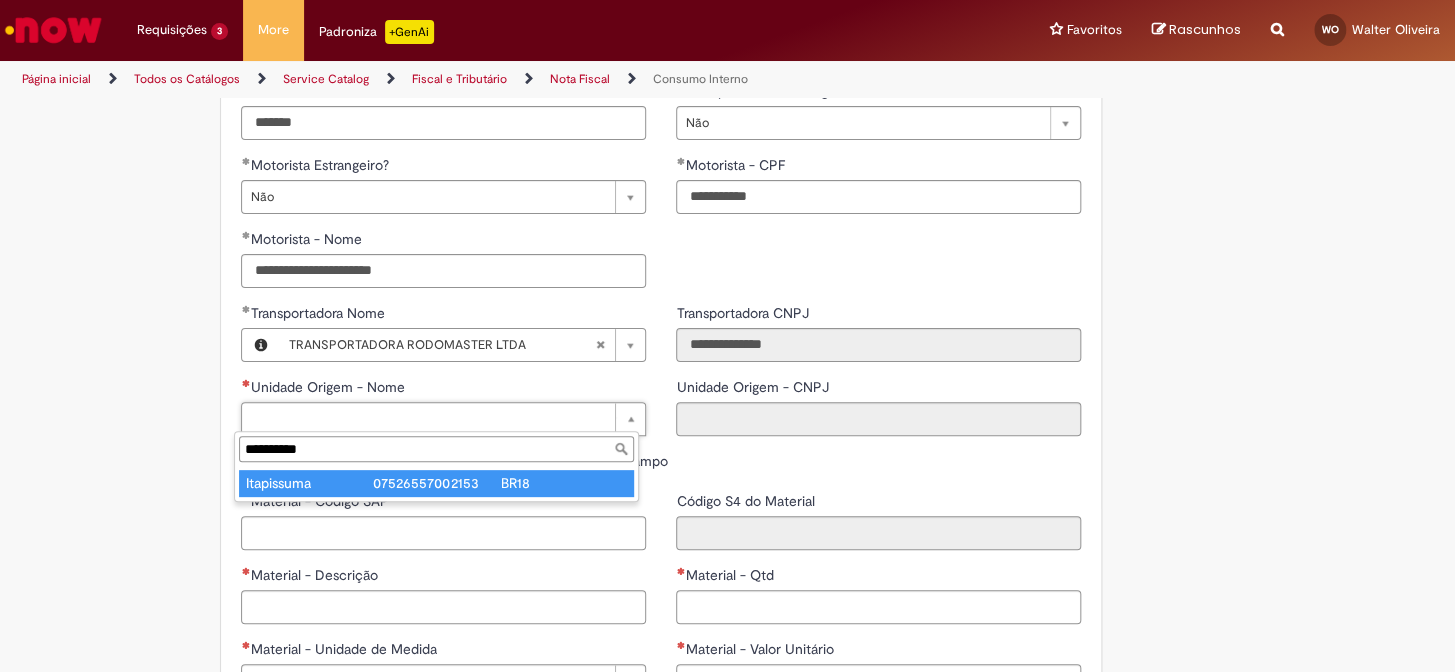 type on "**********" 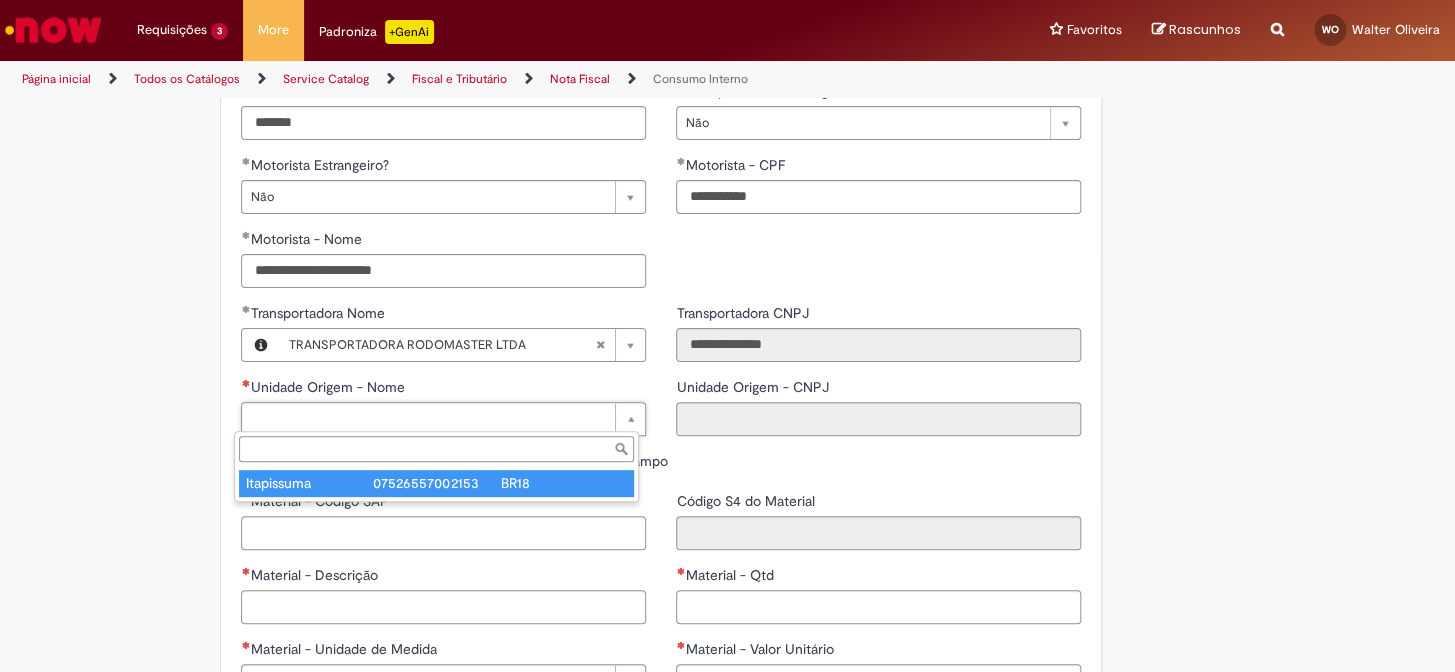 type on "**********" 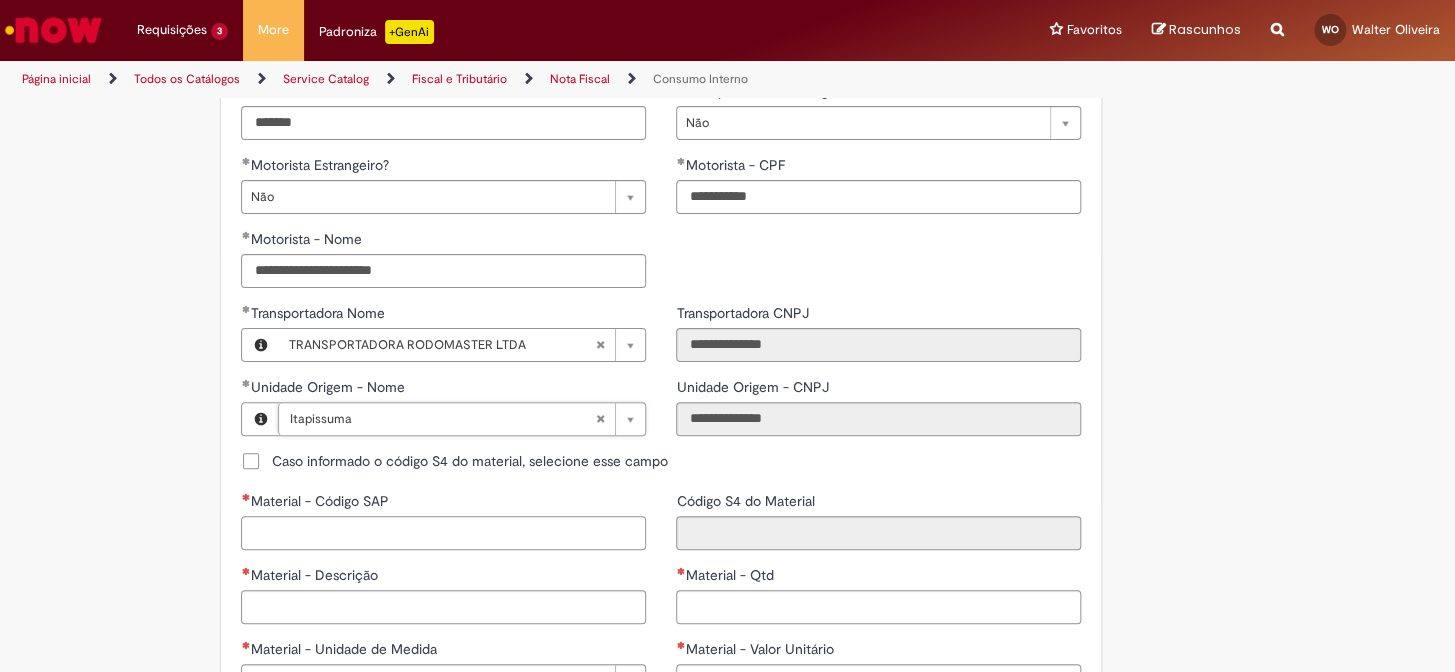 click on "Material - Código SAP" at bounding box center [443, 533] 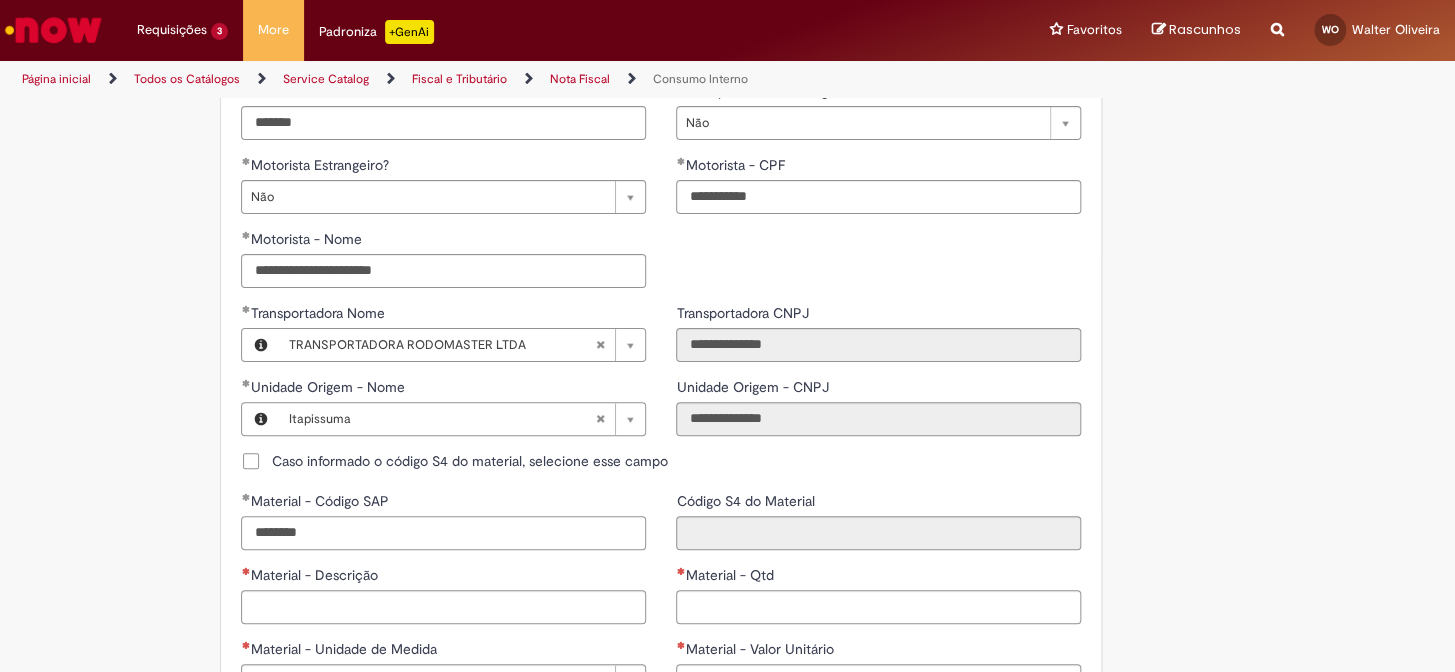 type on "********" 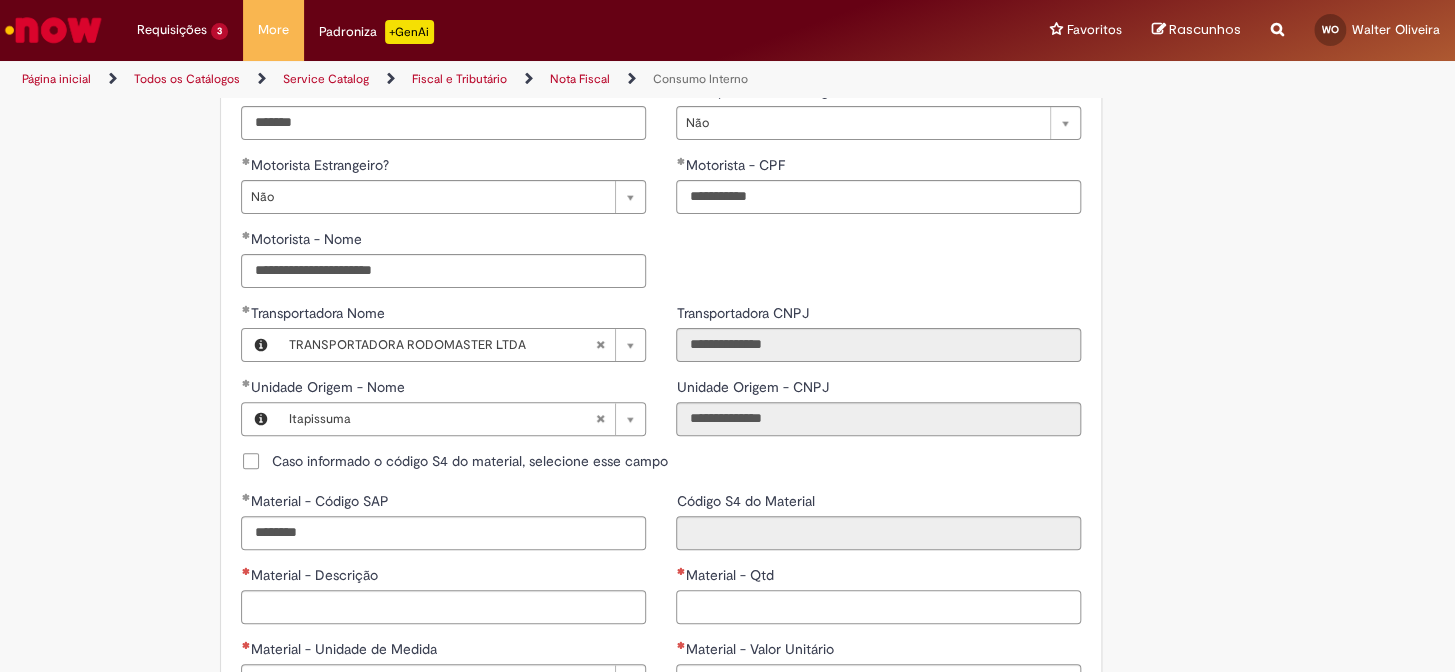 click on "Material - Qtd" at bounding box center [878, 607] 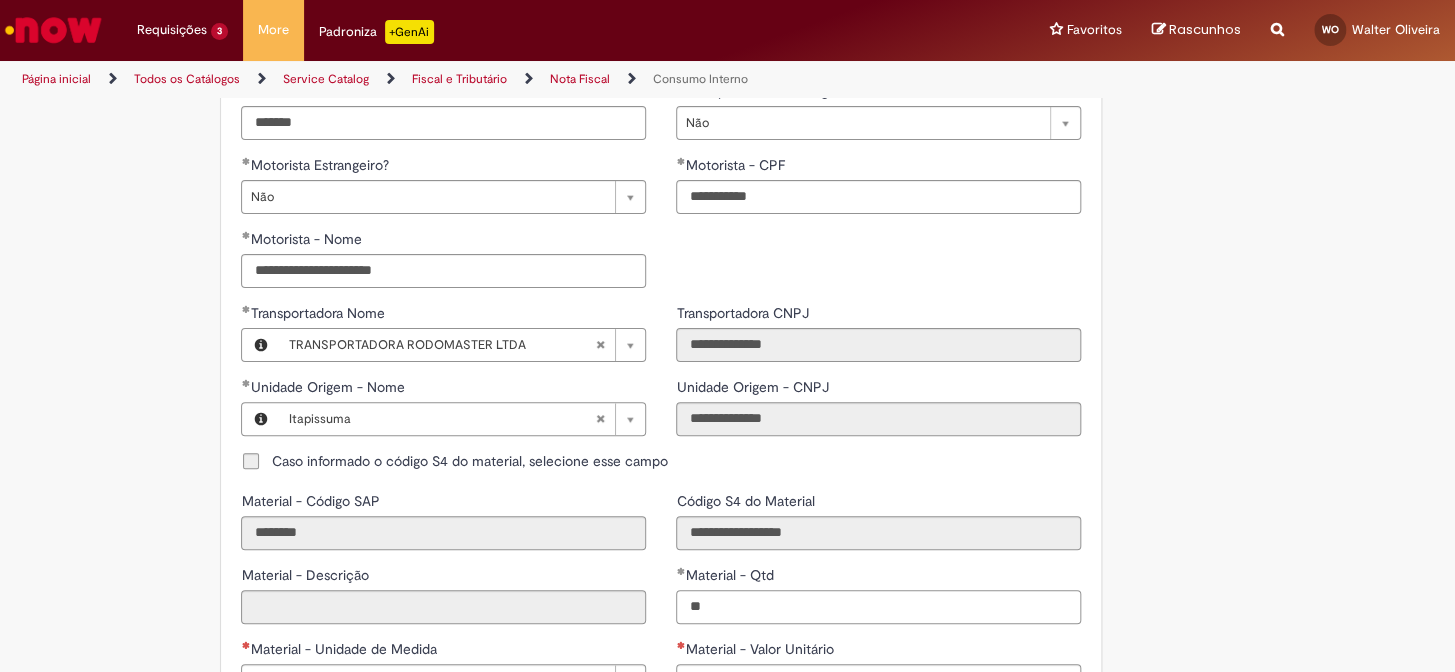 type on "***" 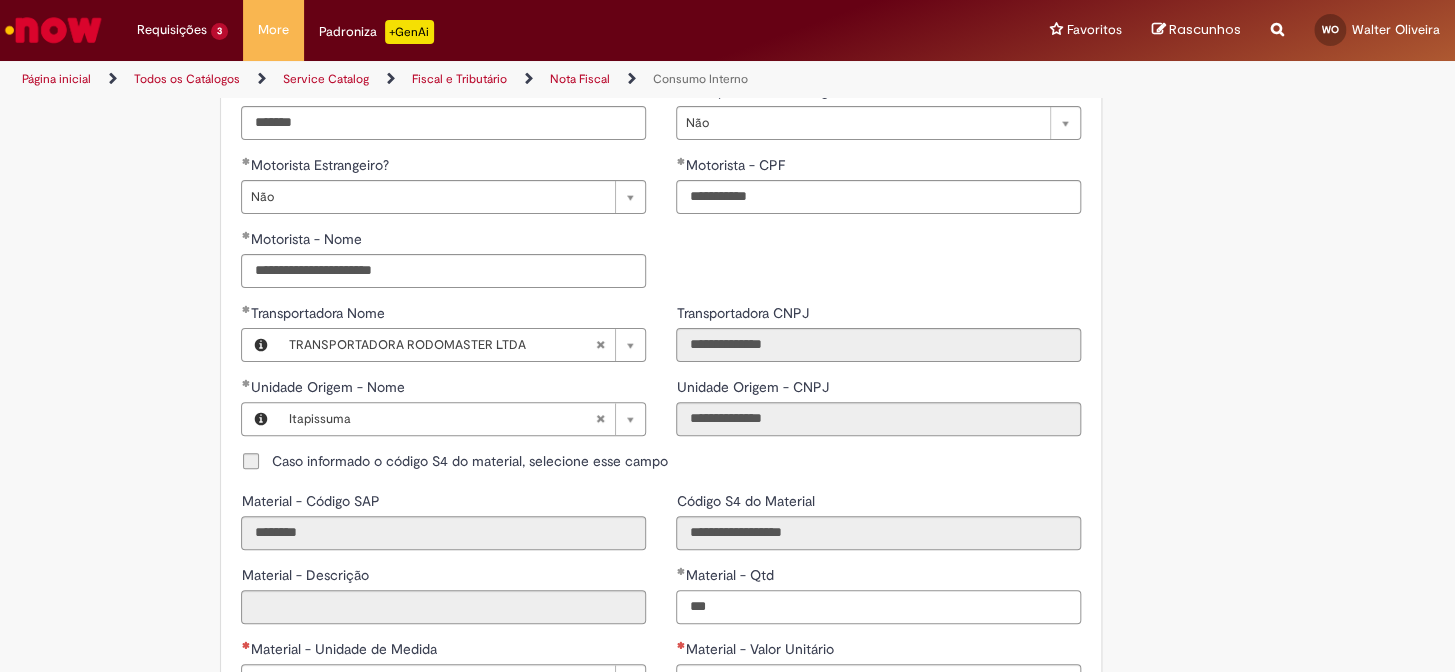 type on "**********" 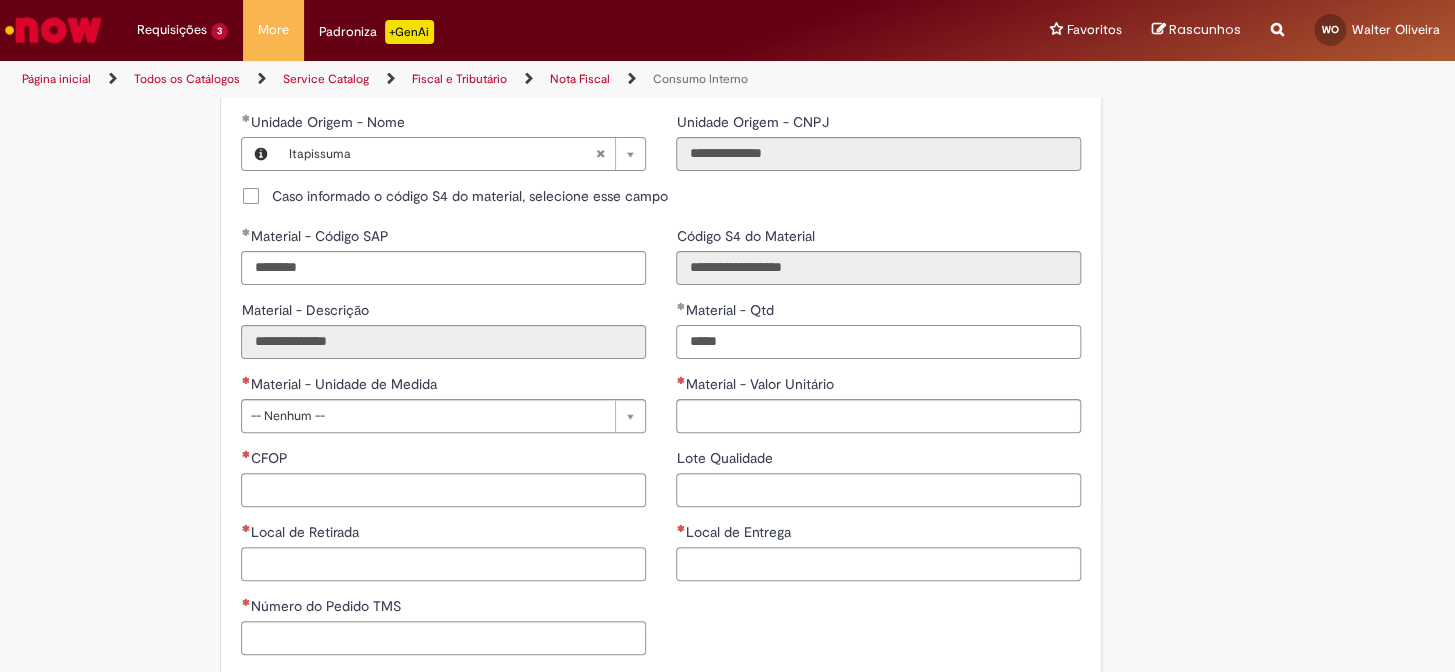scroll, scrollTop: 1090, scrollLeft: 0, axis: vertical 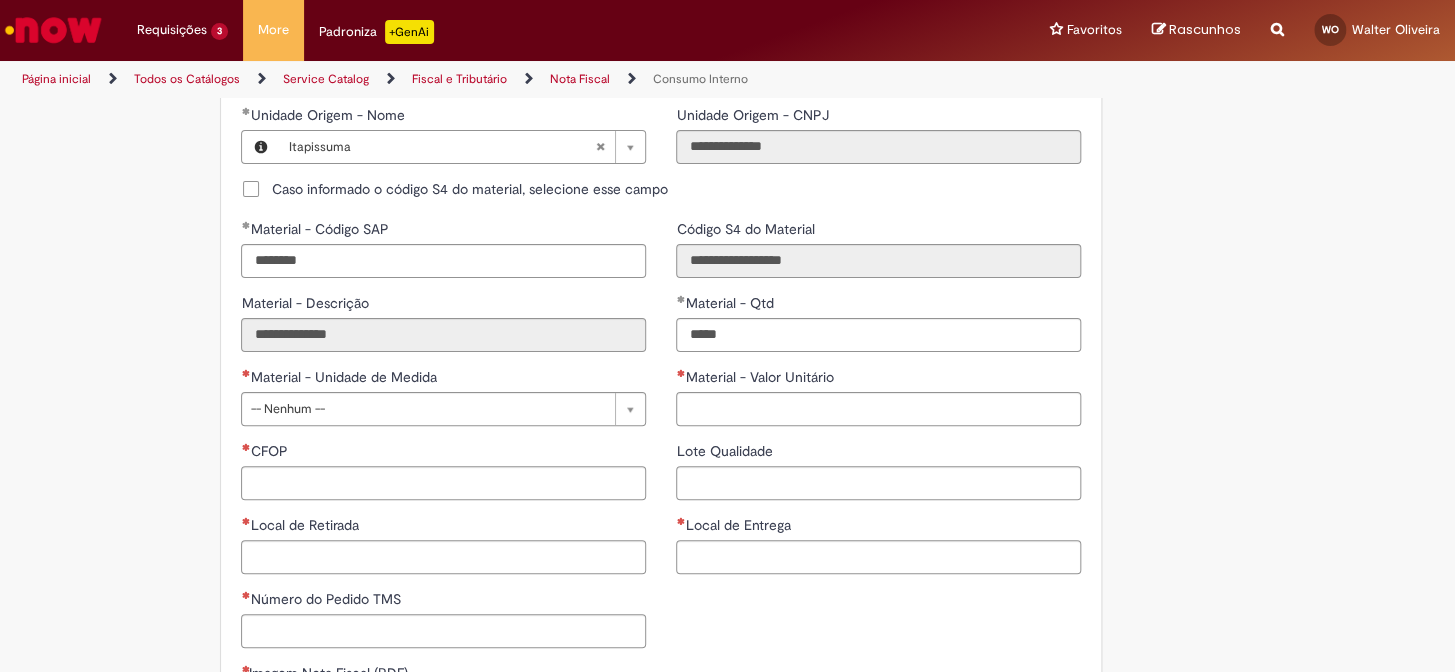 type on "**********" 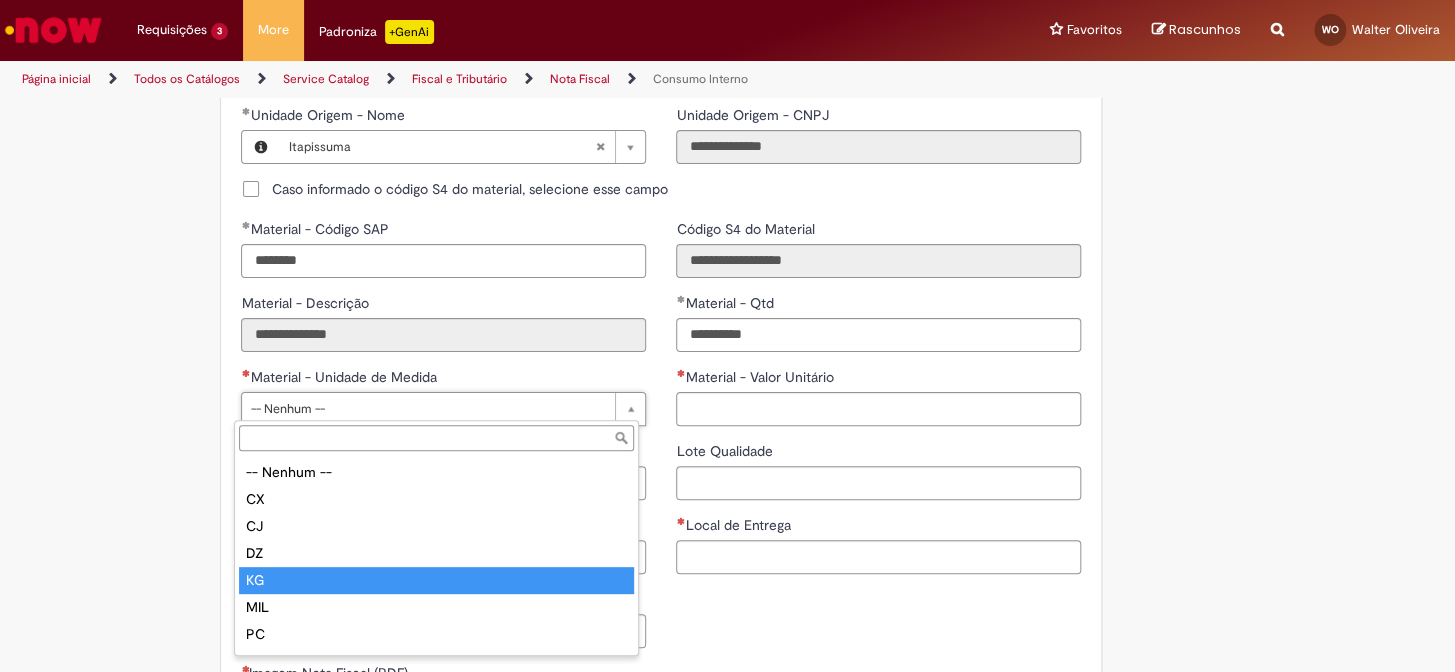 type on "**" 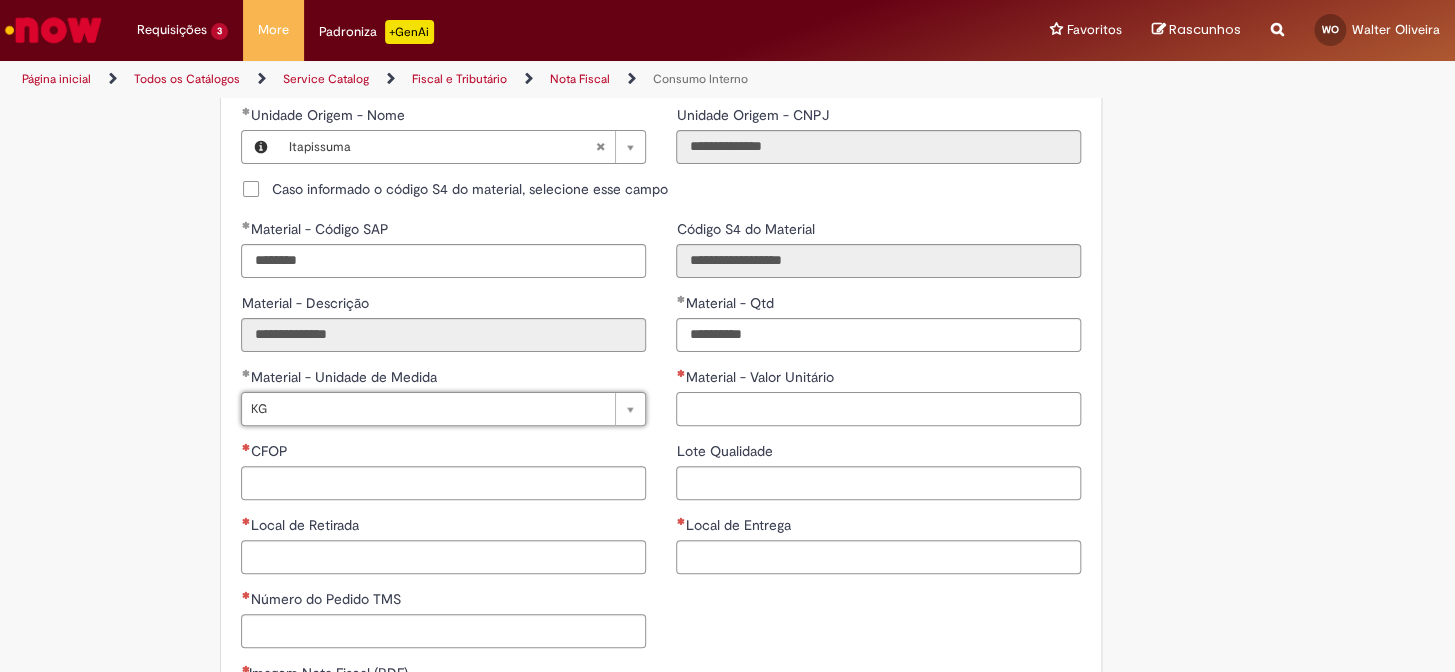 click on "Material - Valor Unitário" at bounding box center [878, 409] 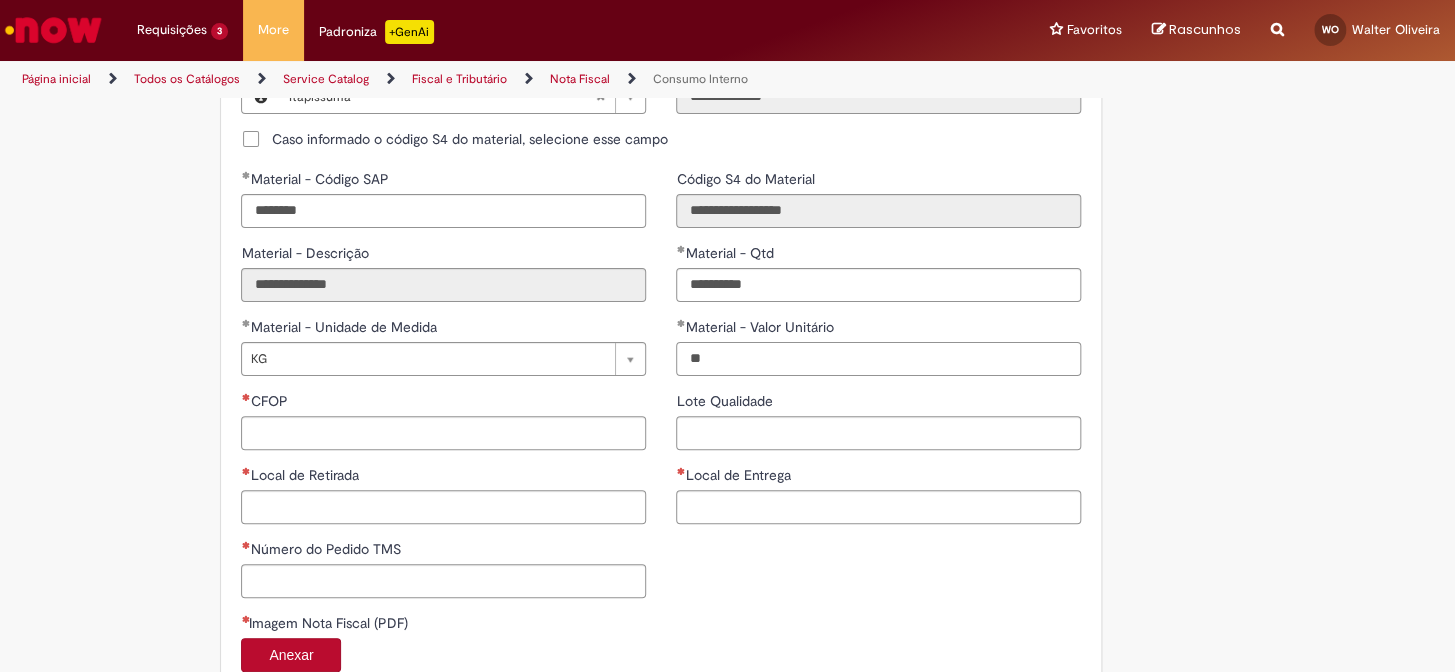 scroll, scrollTop: 1181, scrollLeft: 0, axis: vertical 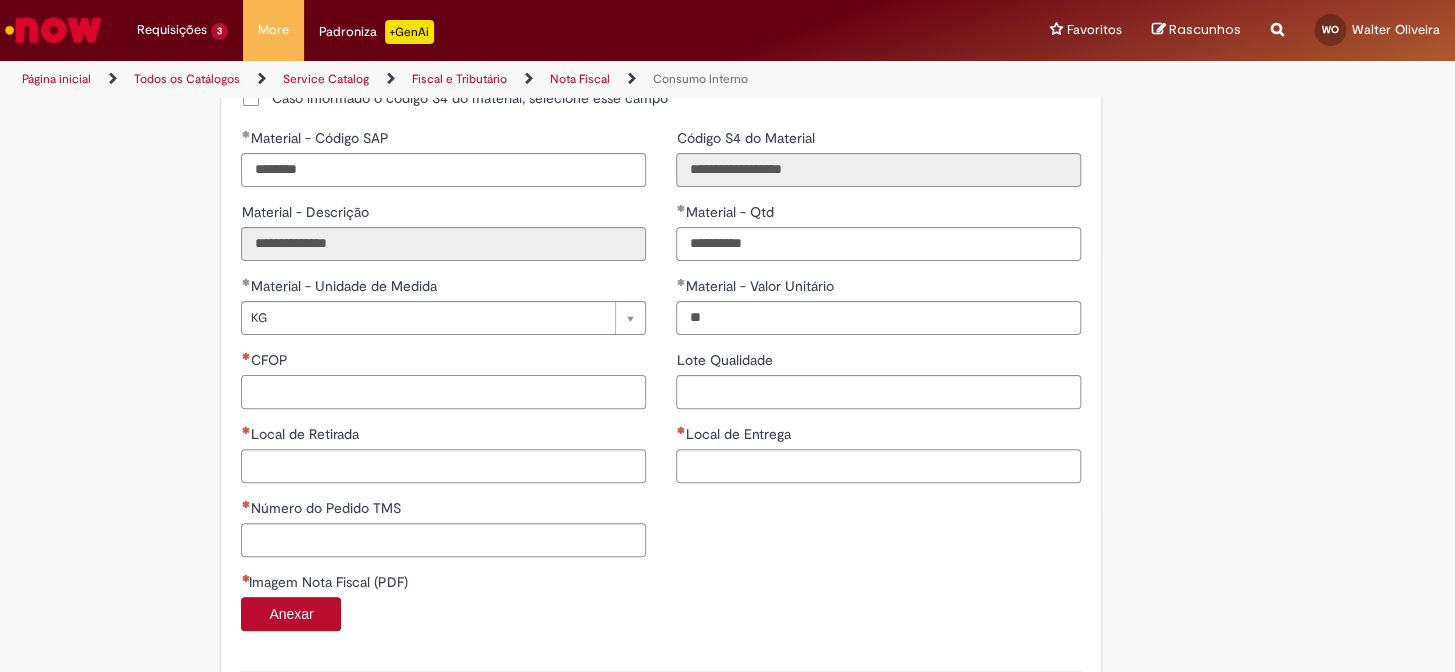 type on "*******" 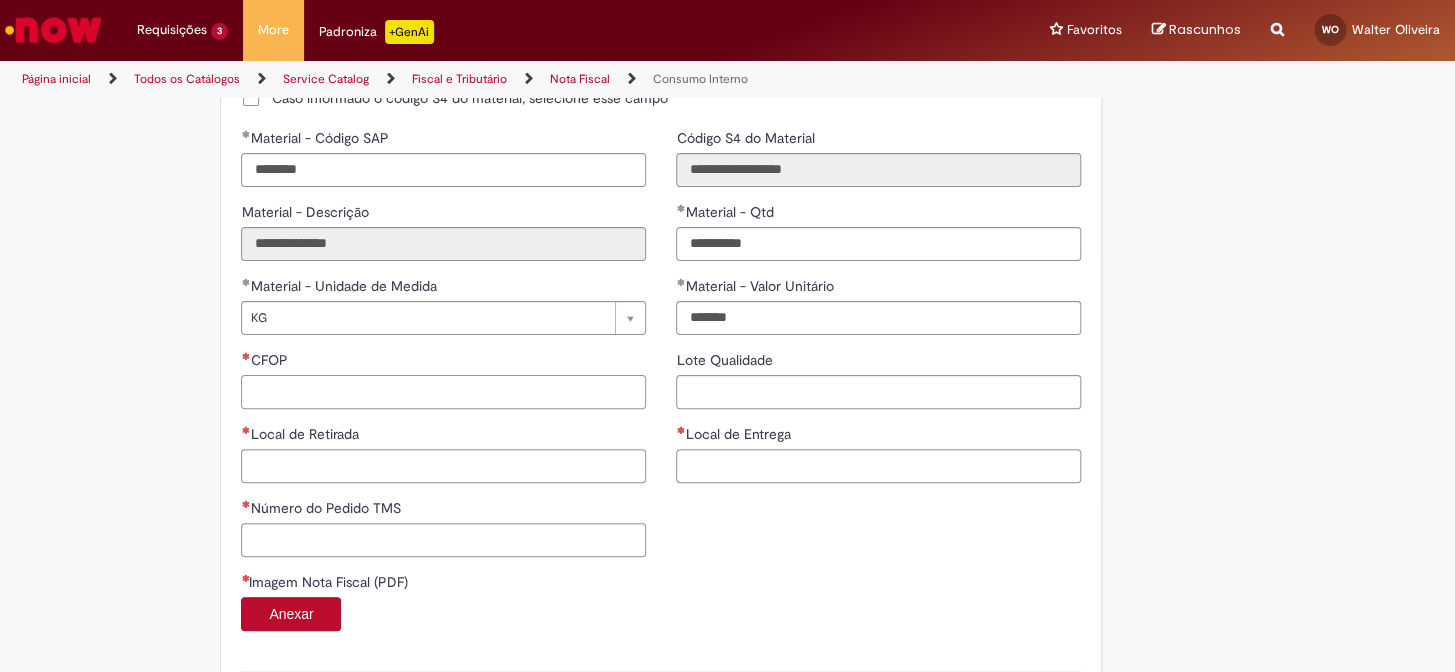 click on "CFOP" at bounding box center (443, 392) 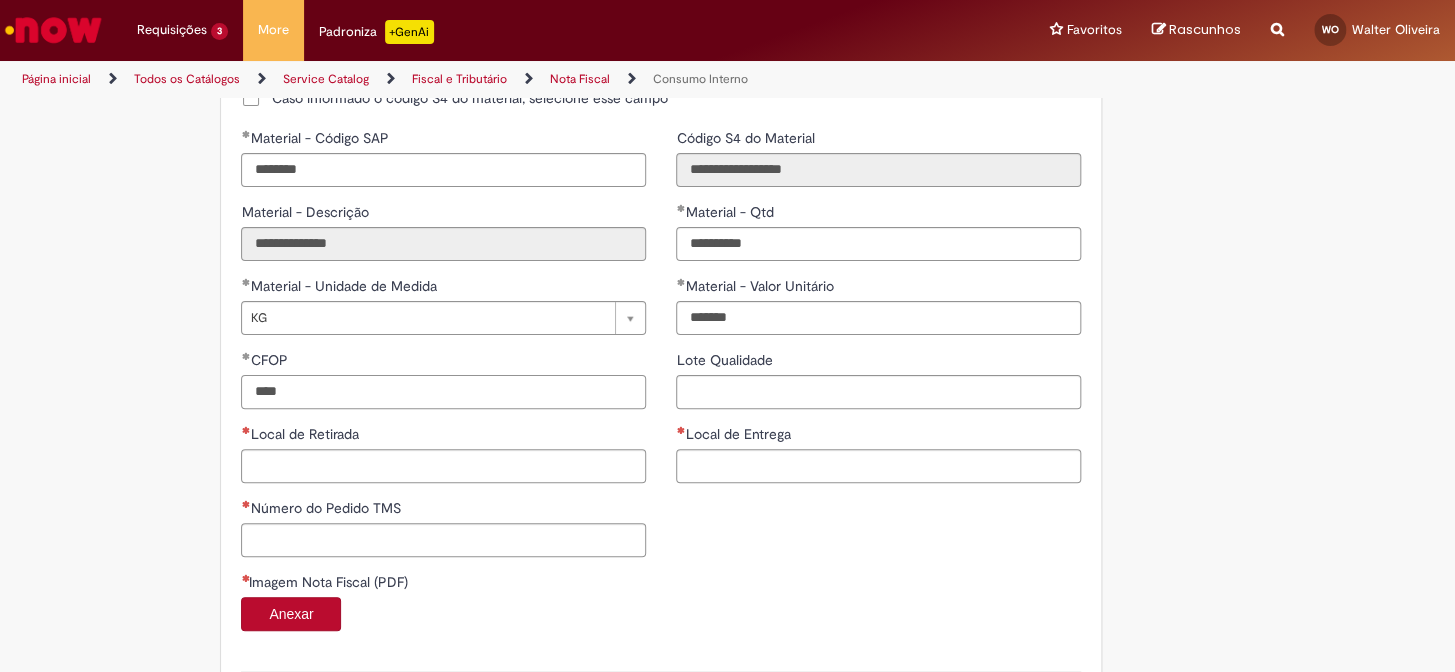 type on "****" 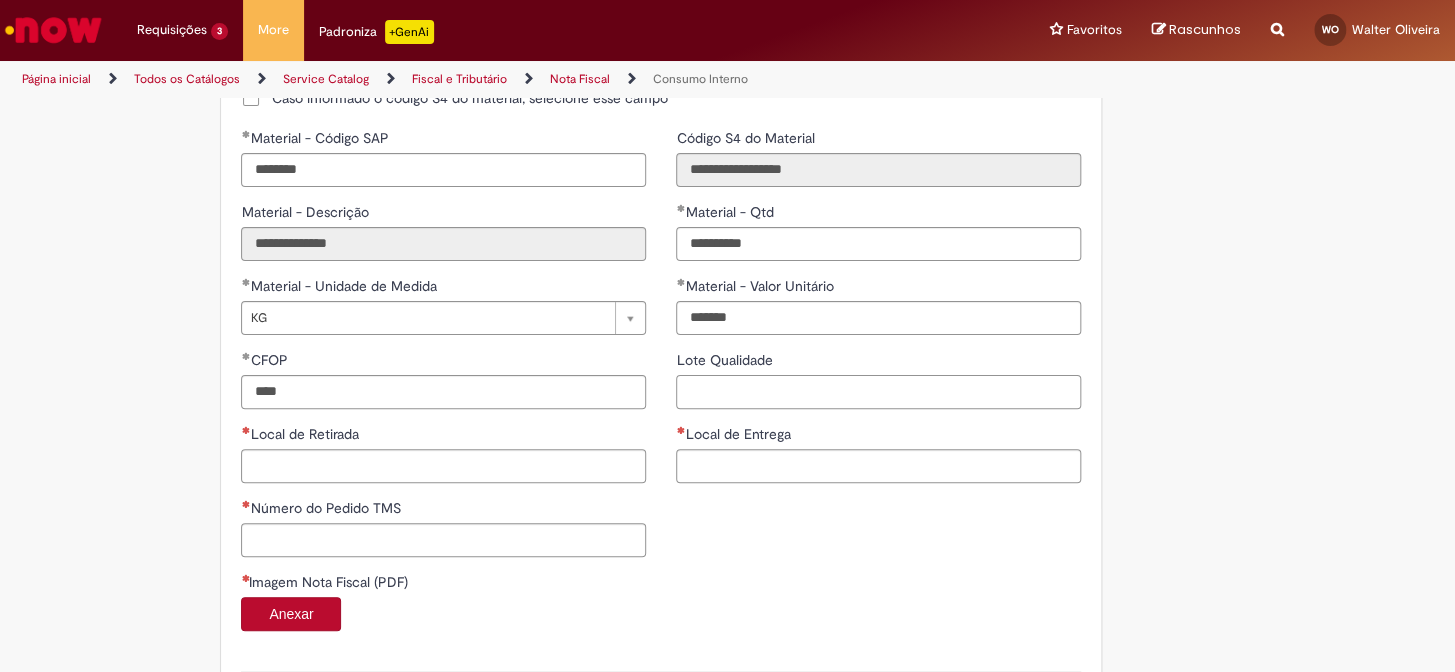 click on "Lote Qualidade" at bounding box center (878, 392) 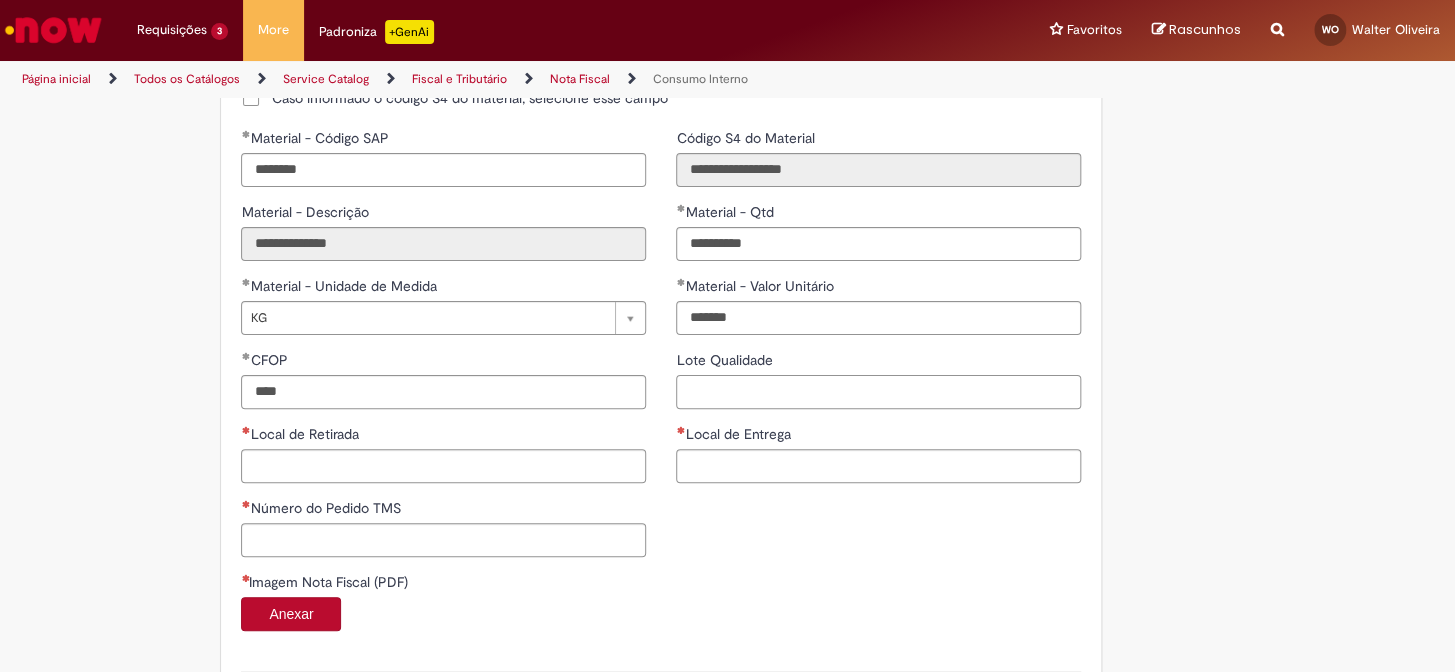 paste on "**********" 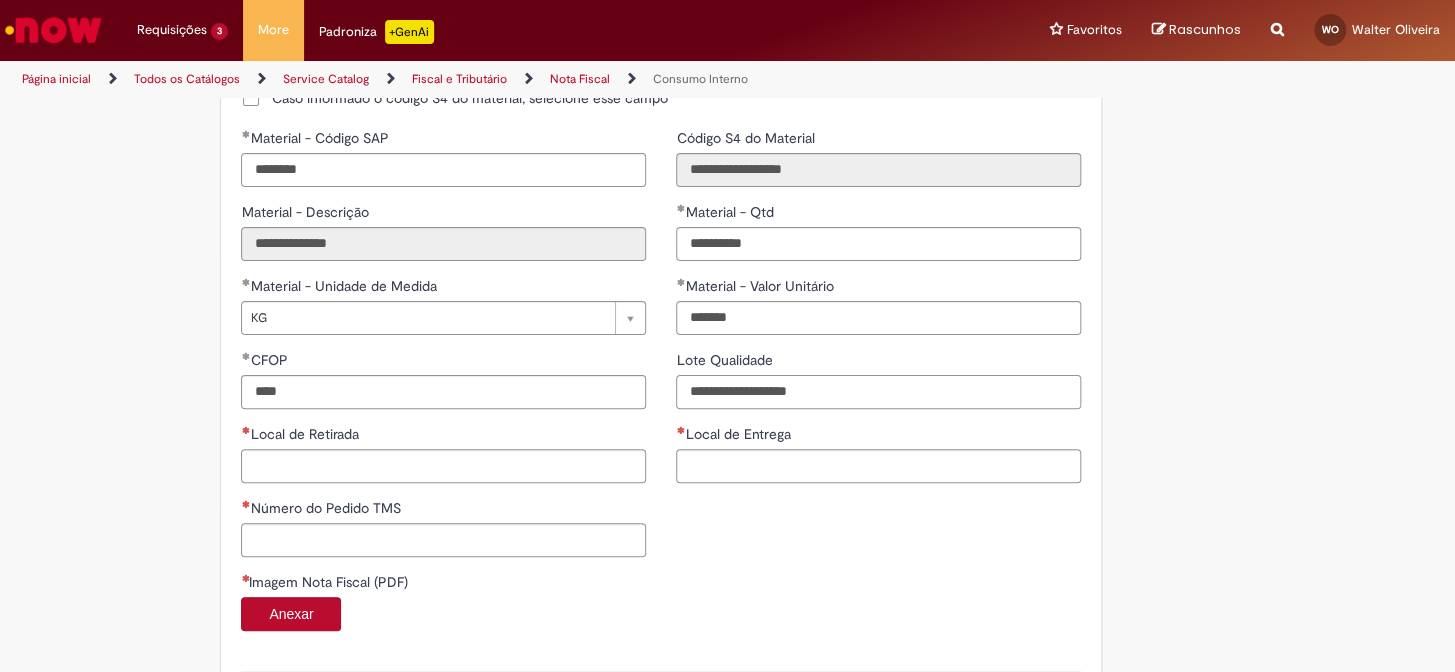 type on "**********" 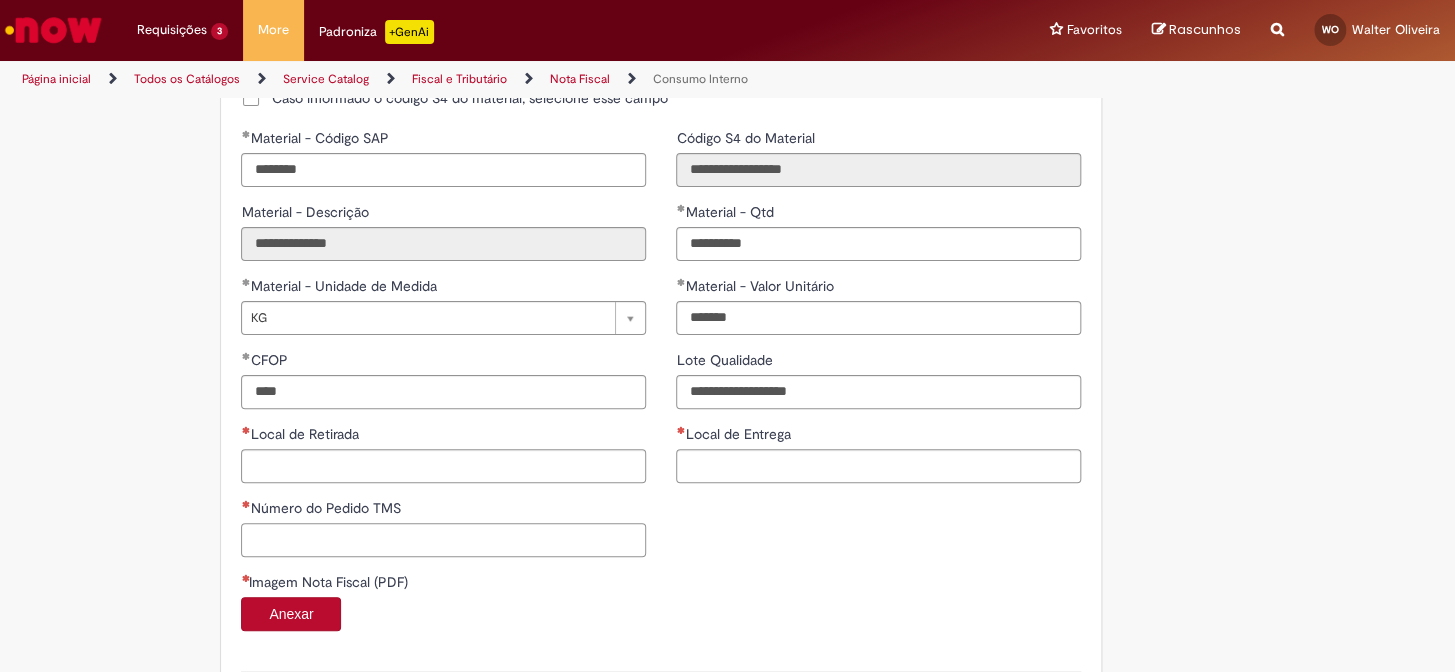 click on "Número do Pedido TMS" at bounding box center [443, 540] 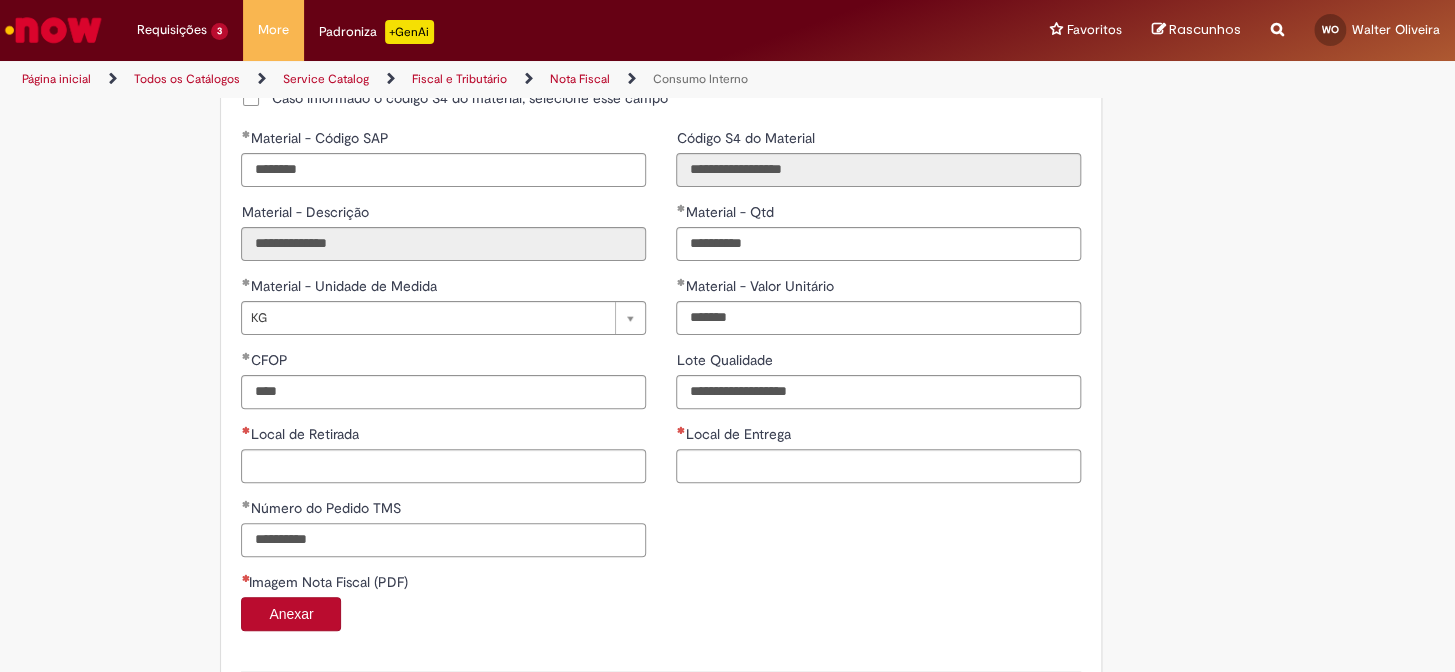 type on "**********" 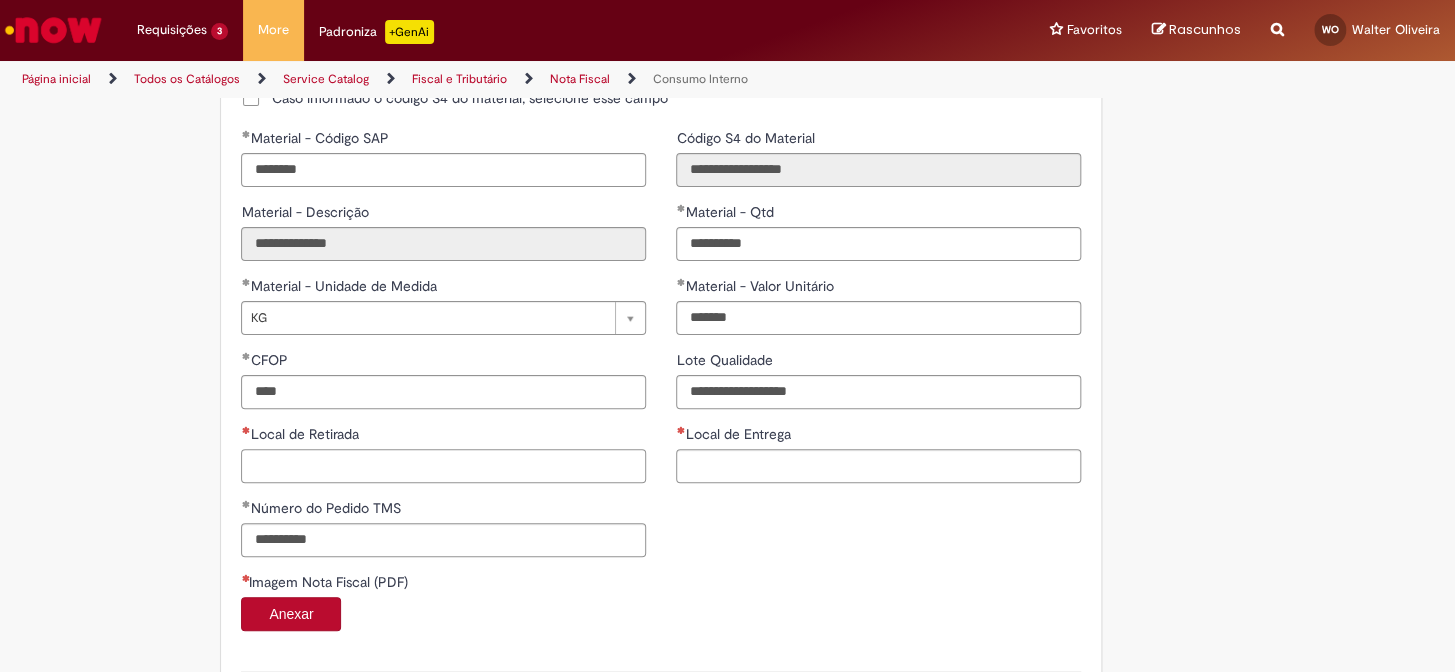 click on "Local de Retirada" at bounding box center [443, 466] 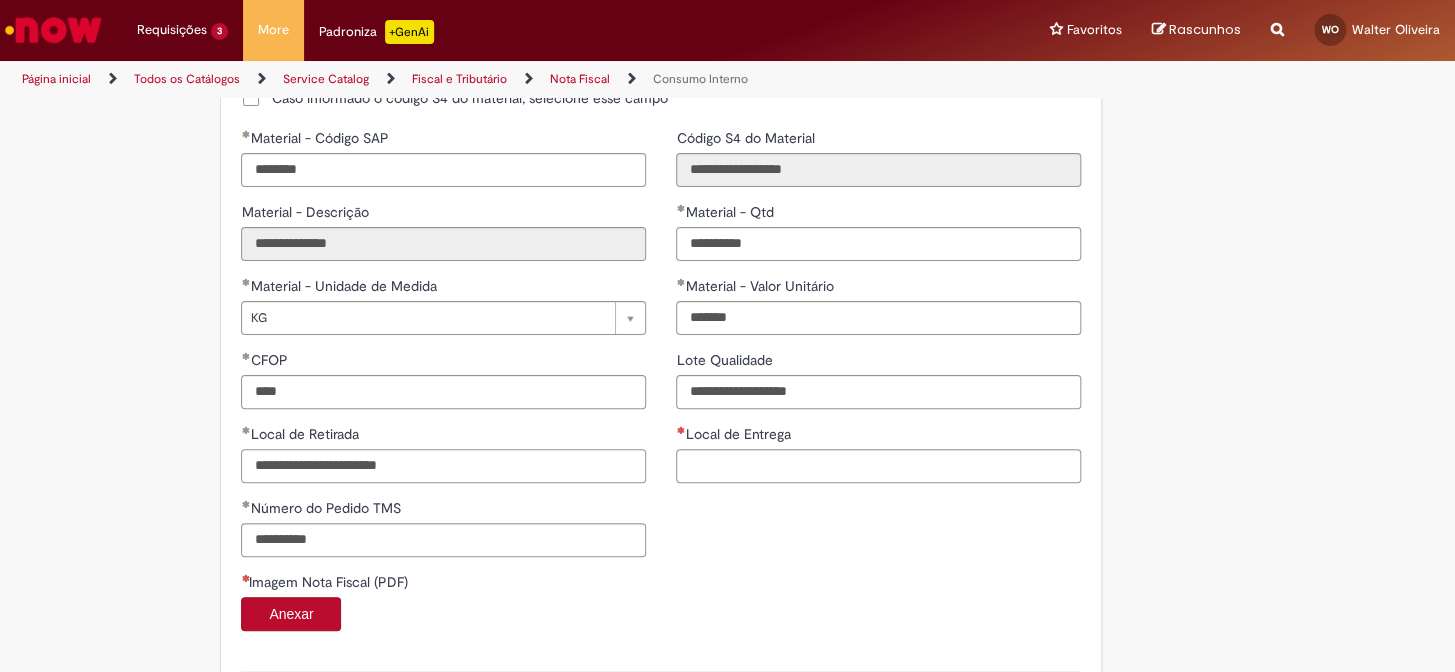 drag, startPoint x: 335, startPoint y: 469, endPoint x: 182, endPoint y: 471, distance: 153.01308 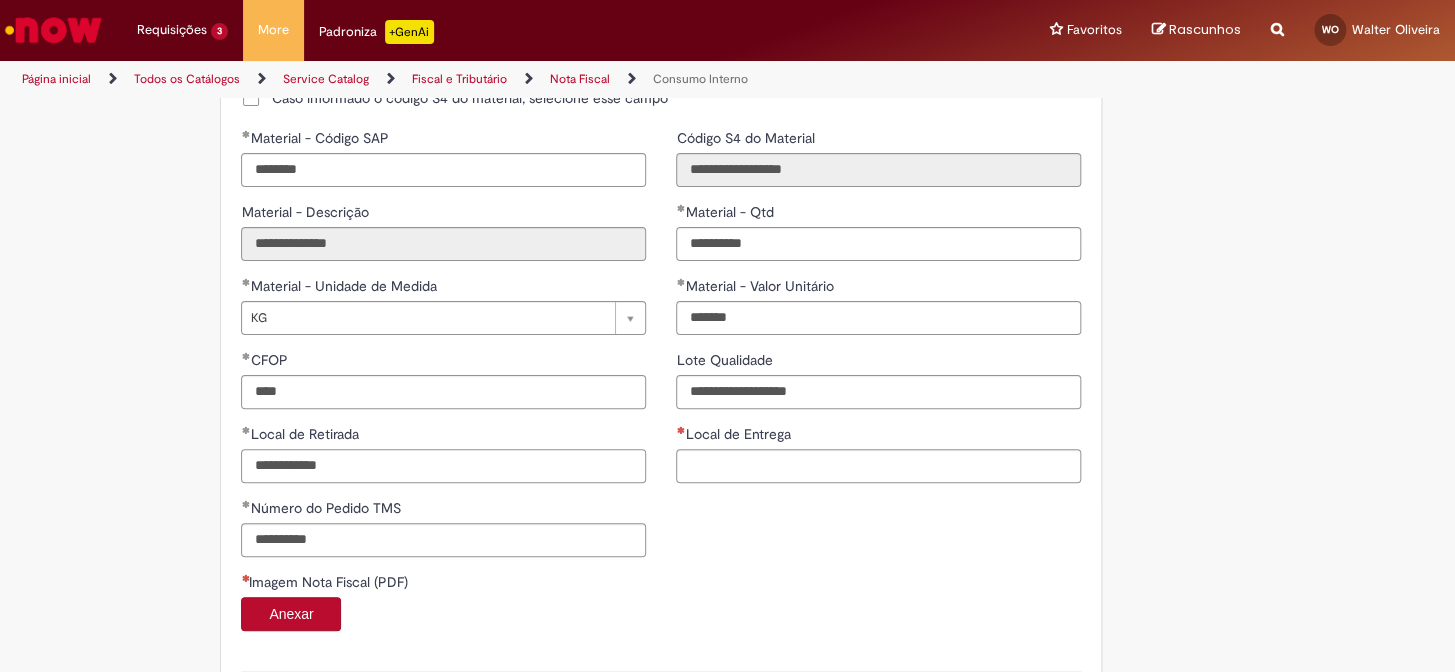 type on "**********" 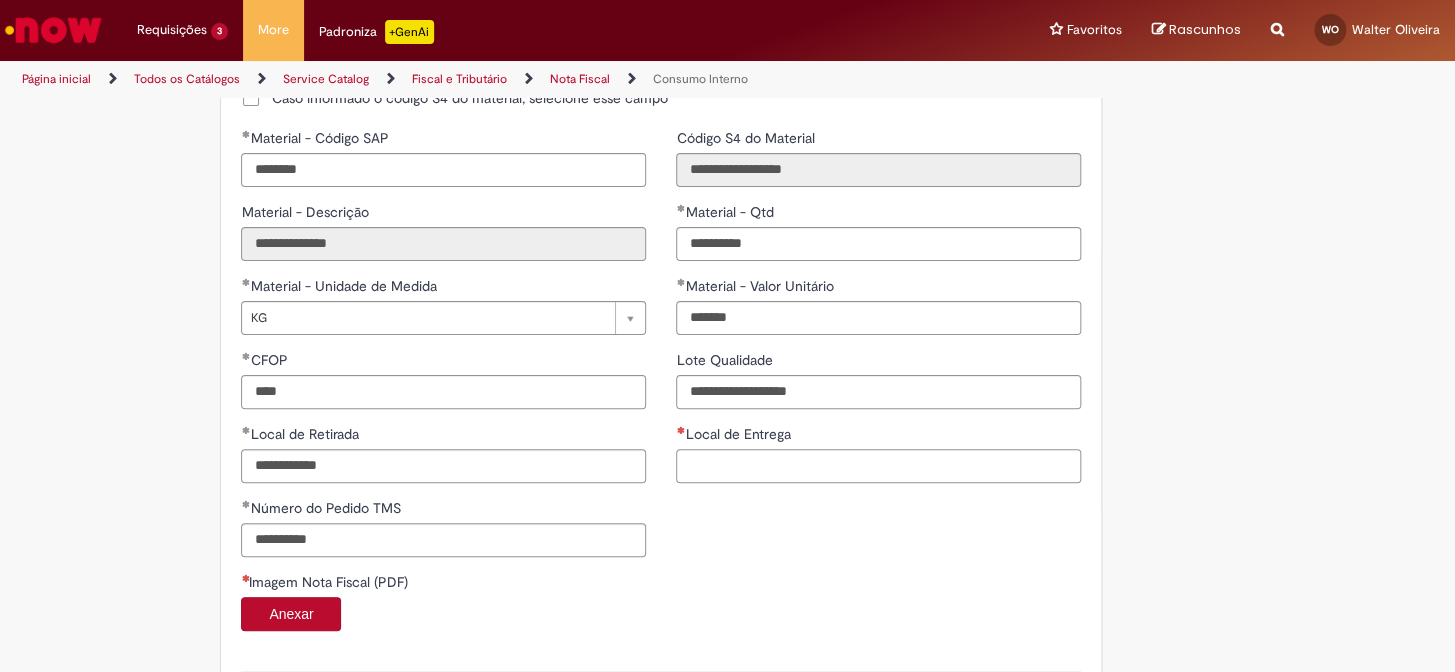 click on "Local de Entrega" at bounding box center [878, 466] 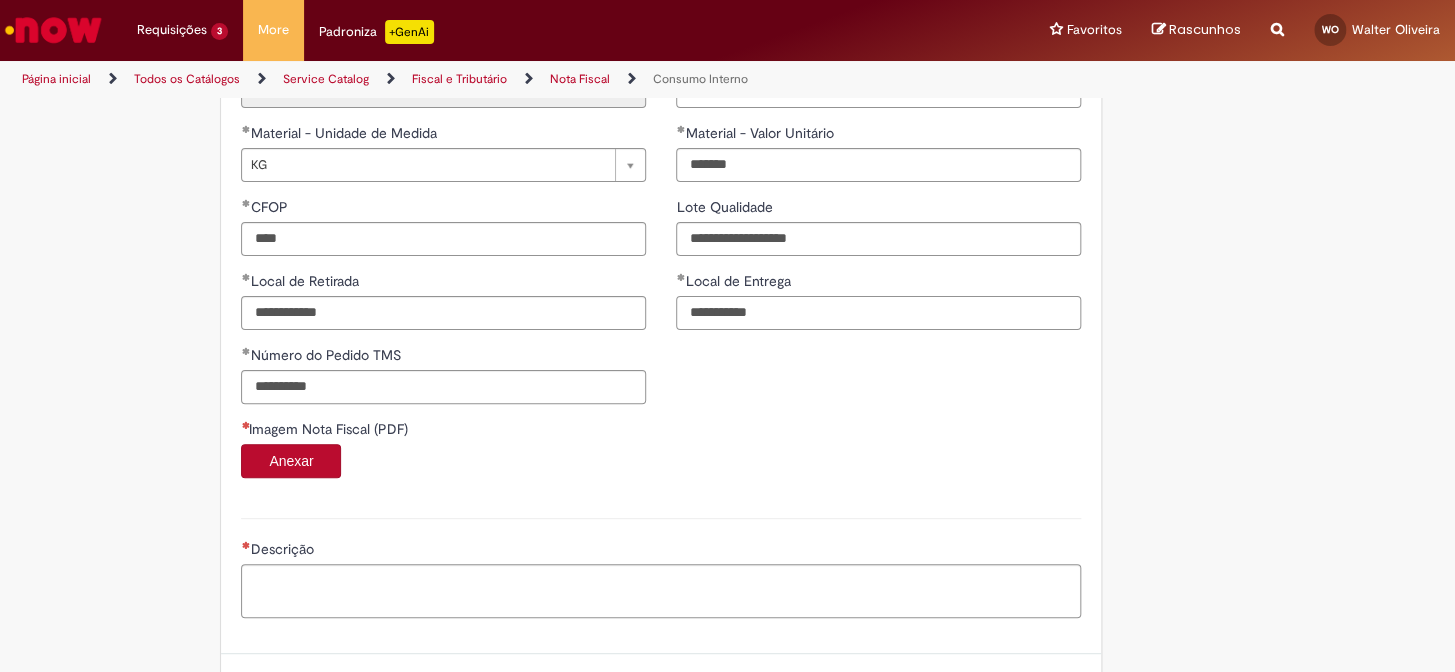scroll, scrollTop: 1363, scrollLeft: 0, axis: vertical 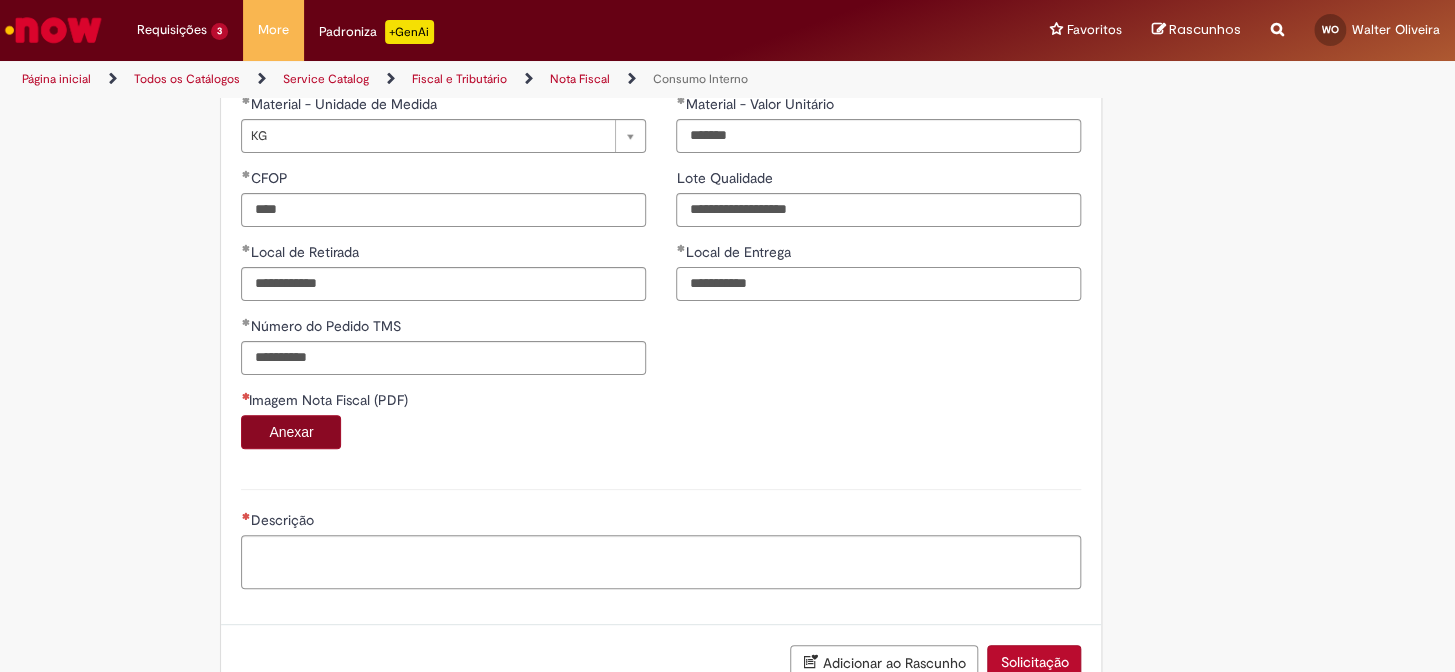 type on "**********" 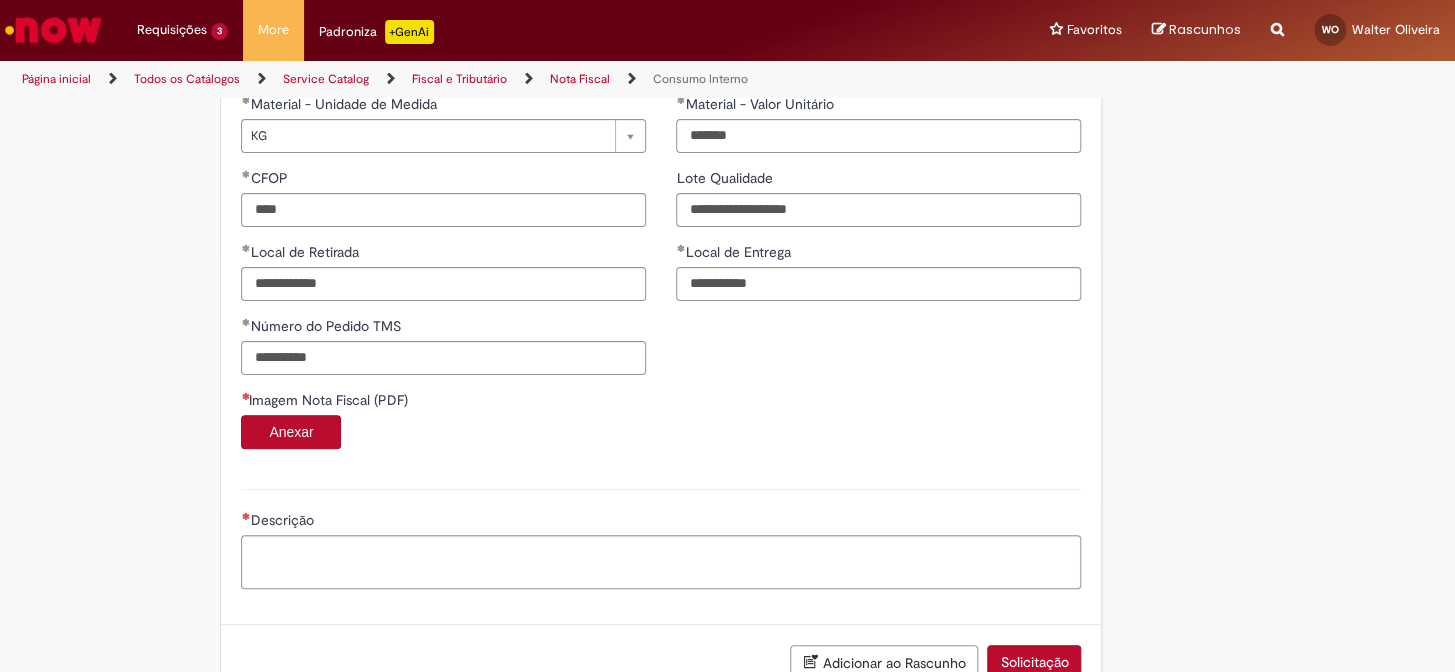 click on "Anexar" at bounding box center (291, 432) 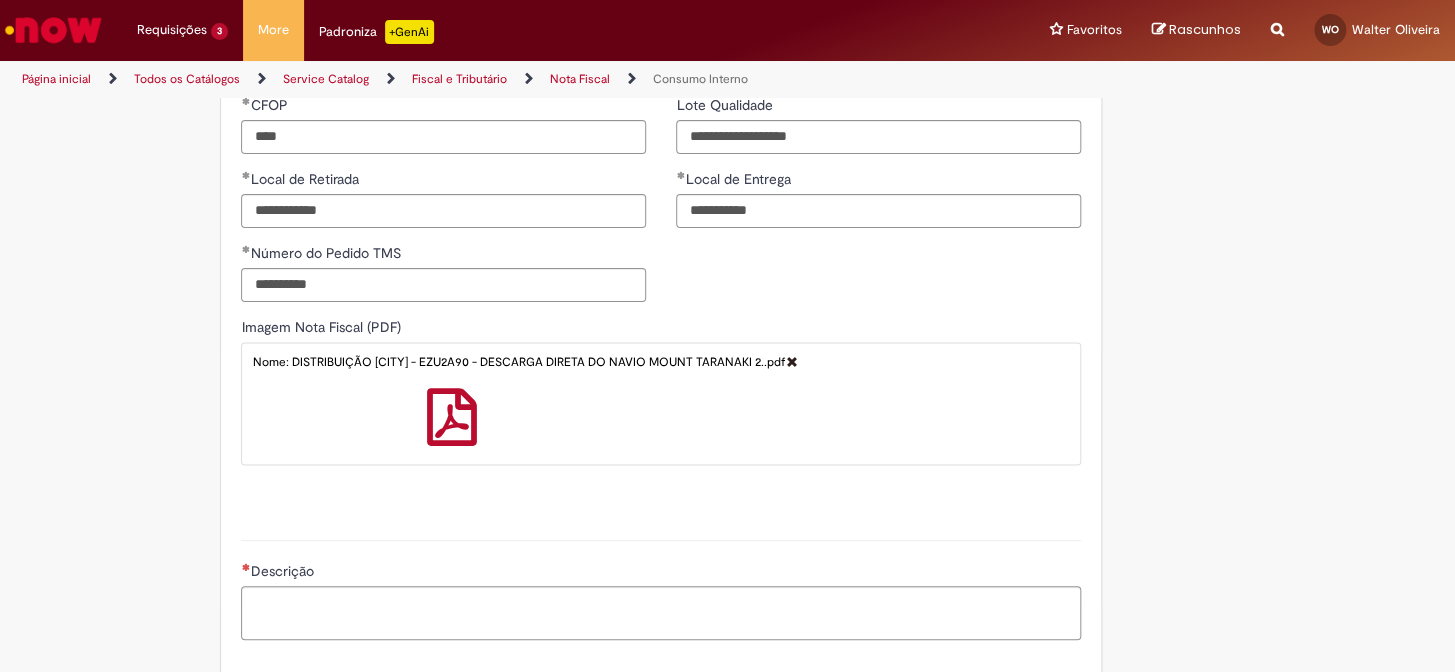 scroll, scrollTop: 1536, scrollLeft: 0, axis: vertical 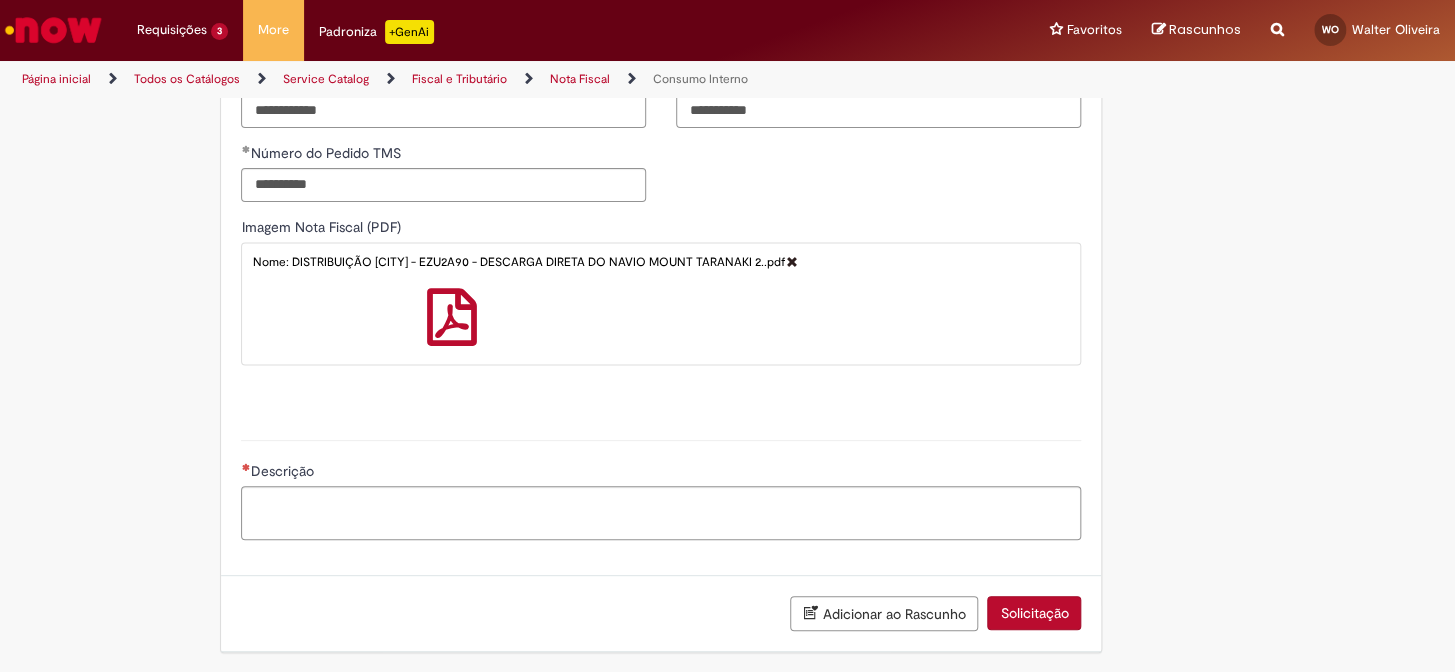 drag, startPoint x: 779, startPoint y: 259, endPoint x: 284, endPoint y: 257, distance: 495.00403 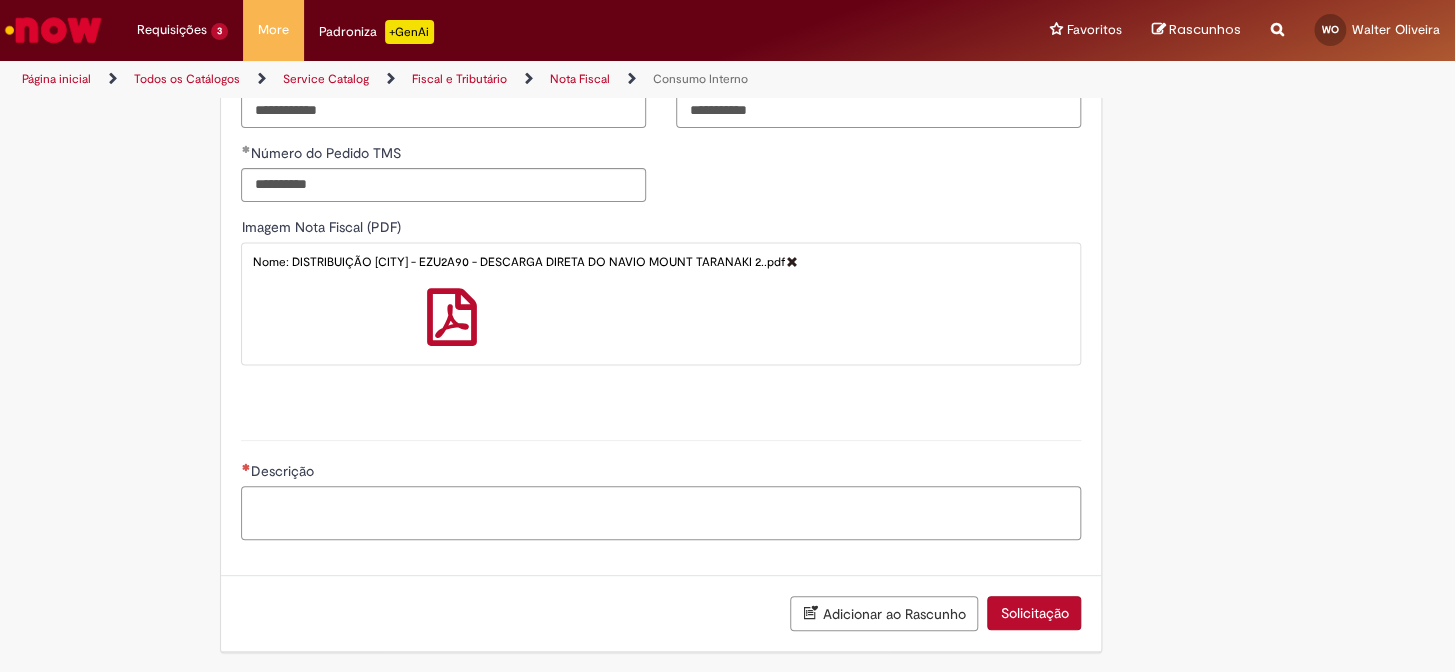 click on "Descrição" at bounding box center (661, 513) 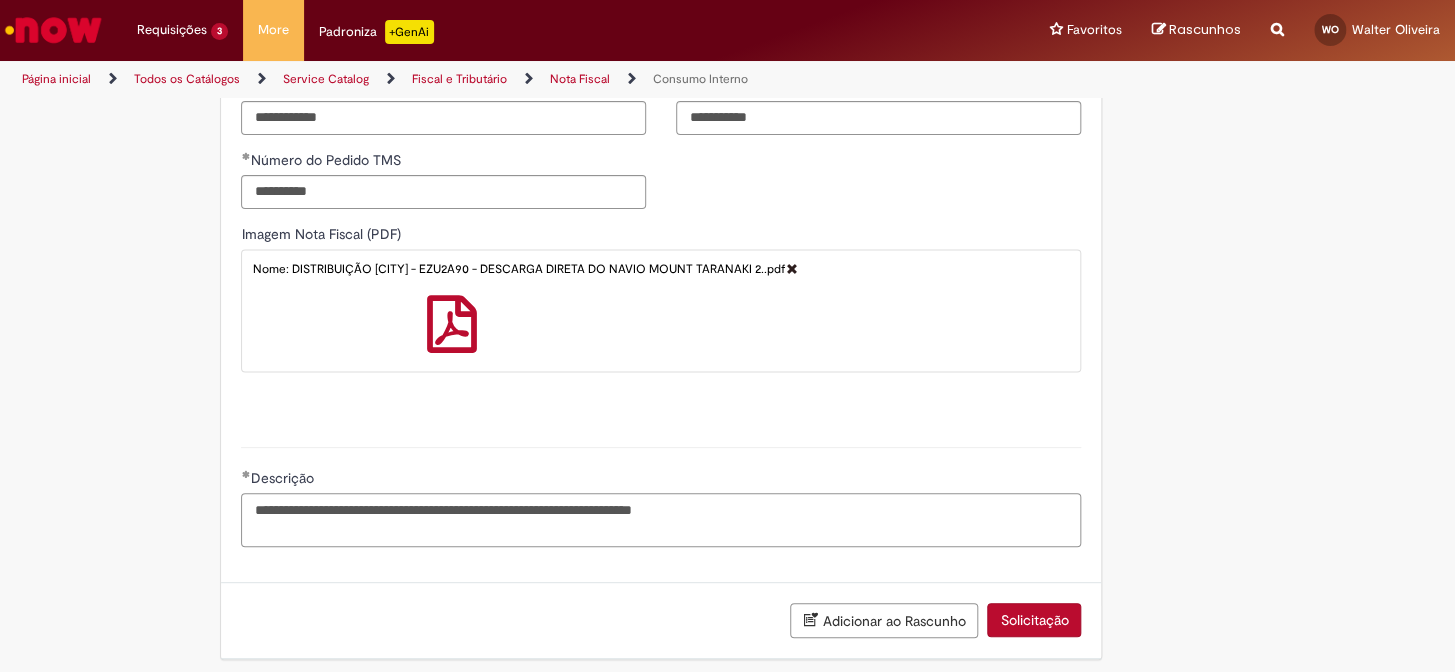 scroll, scrollTop: 1536, scrollLeft: 0, axis: vertical 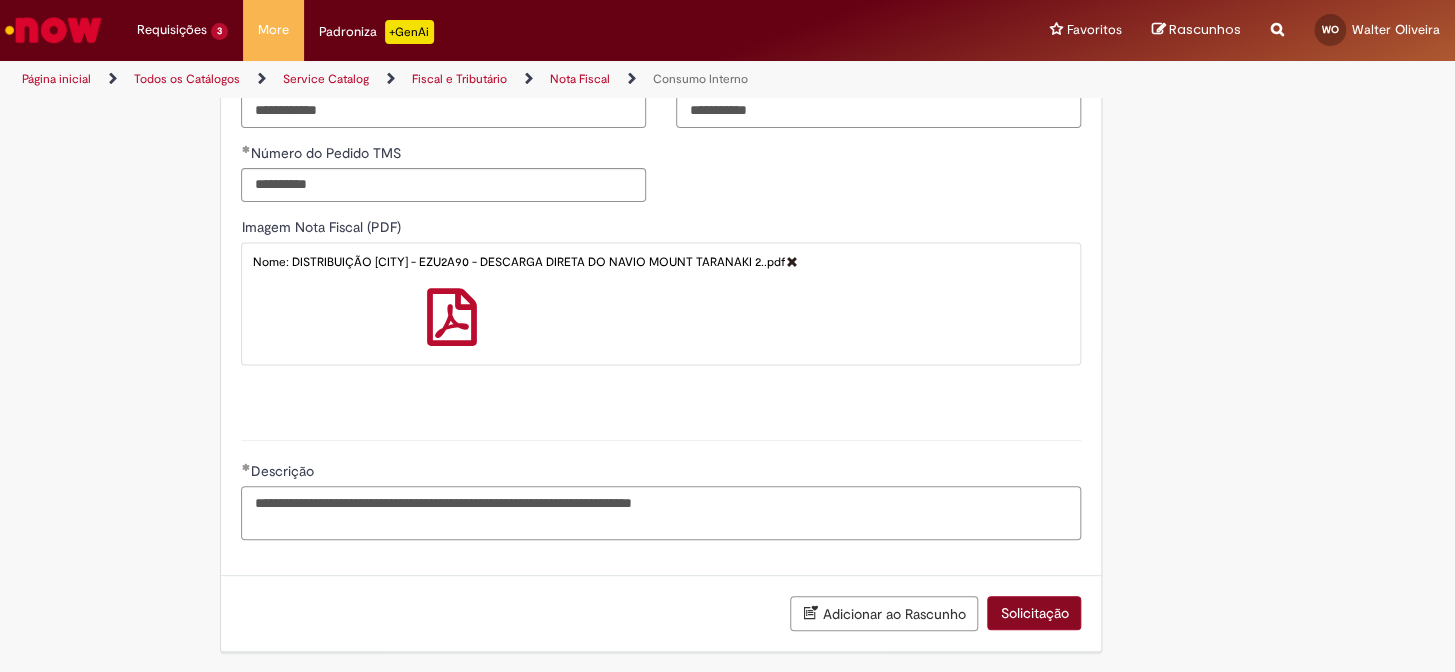 type on "**********" 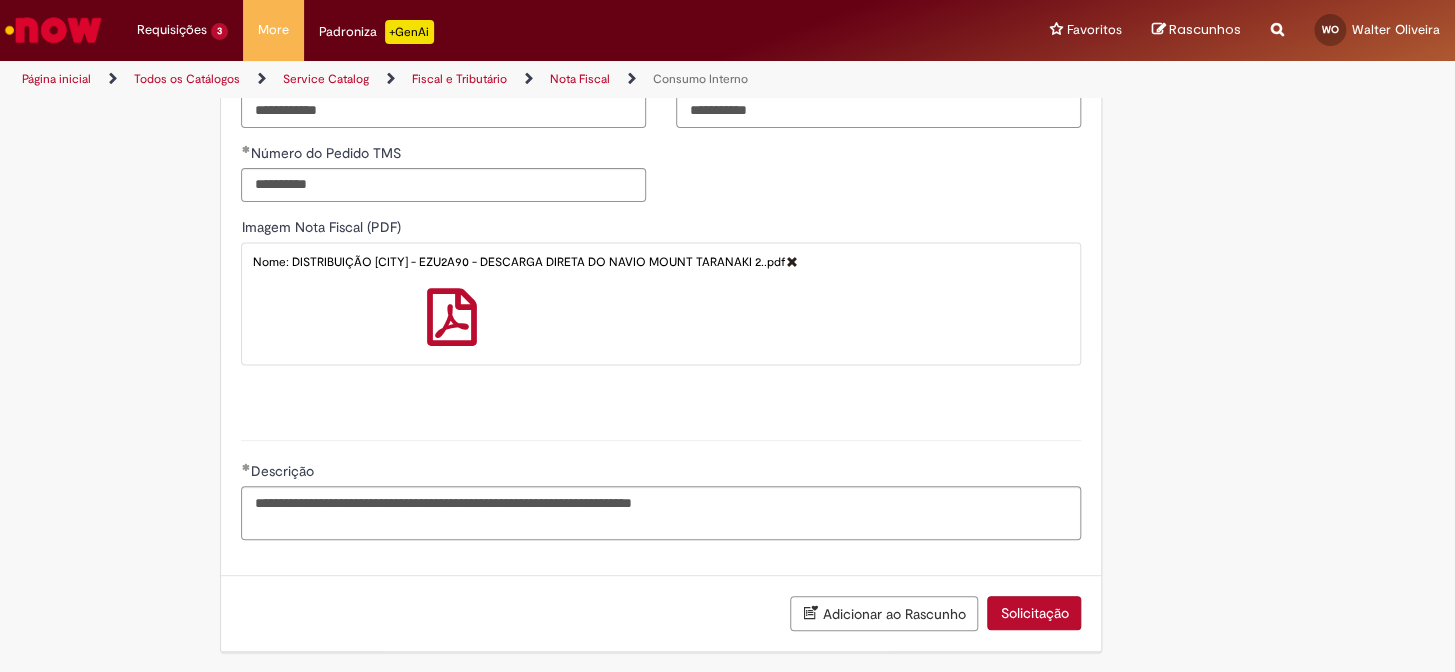 click on "Solicitação" at bounding box center (1034, 613) 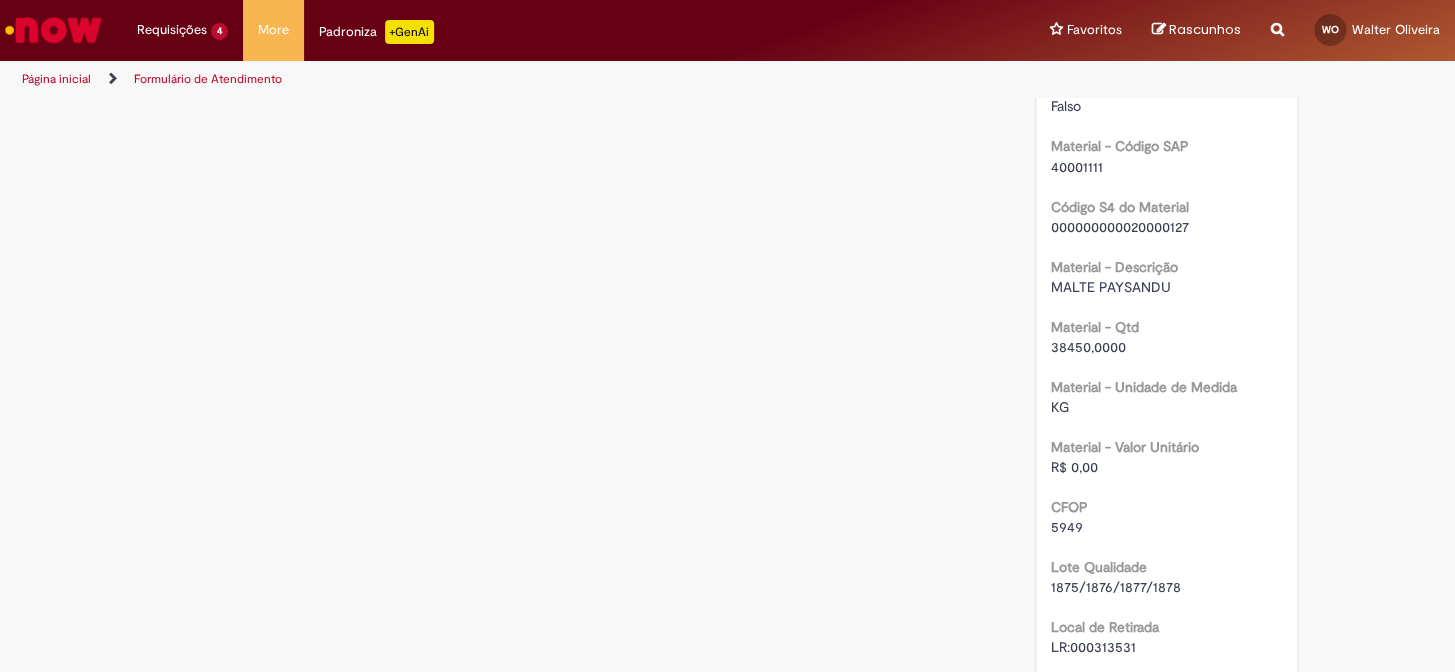 scroll, scrollTop: 0, scrollLeft: 0, axis: both 